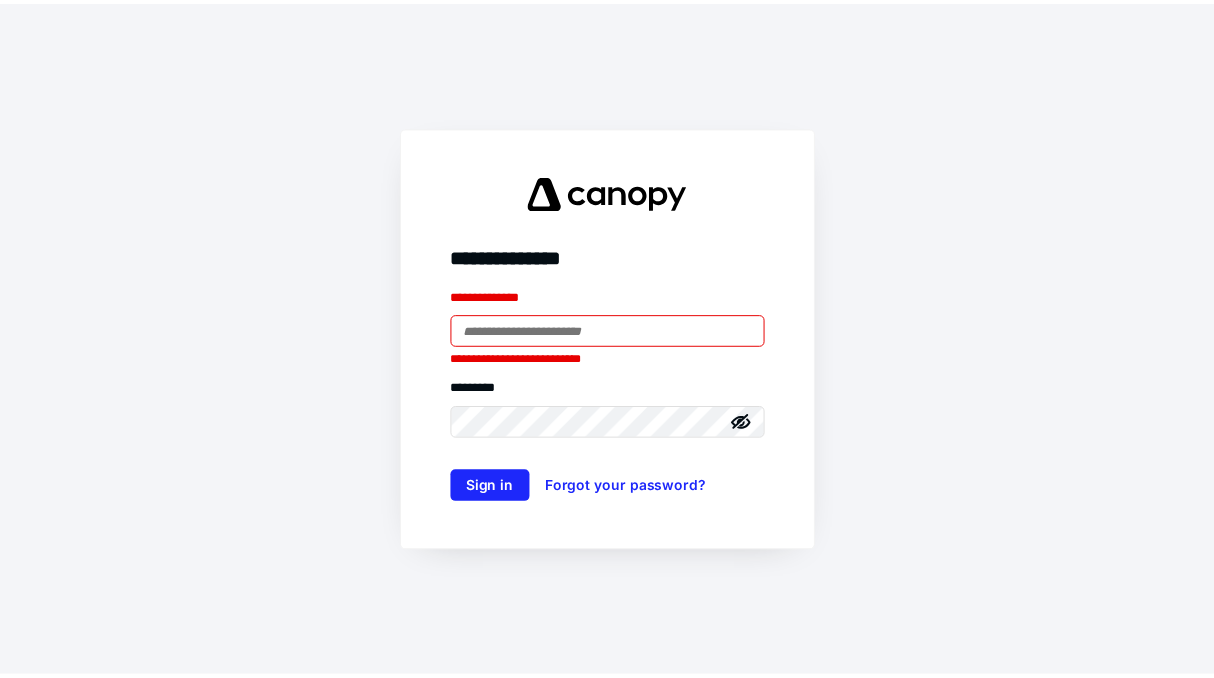 scroll, scrollTop: 0, scrollLeft: 0, axis: both 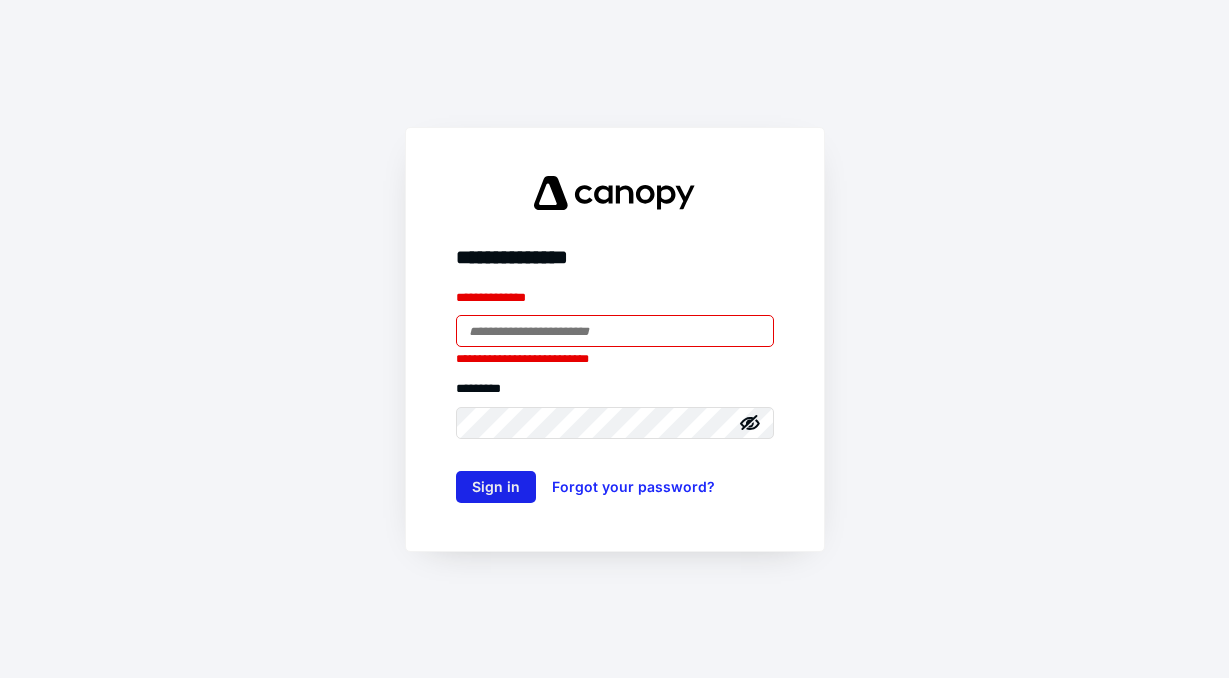 type on "**********" 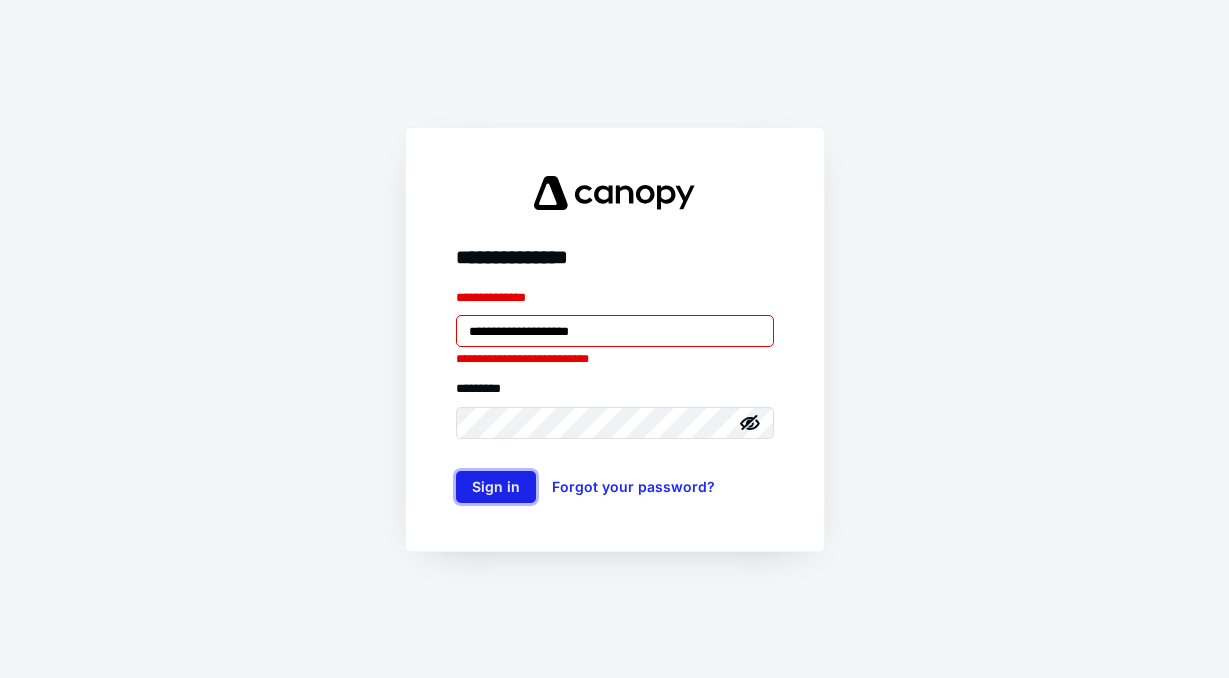 click on "Sign in" at bounding box center [496, 487] 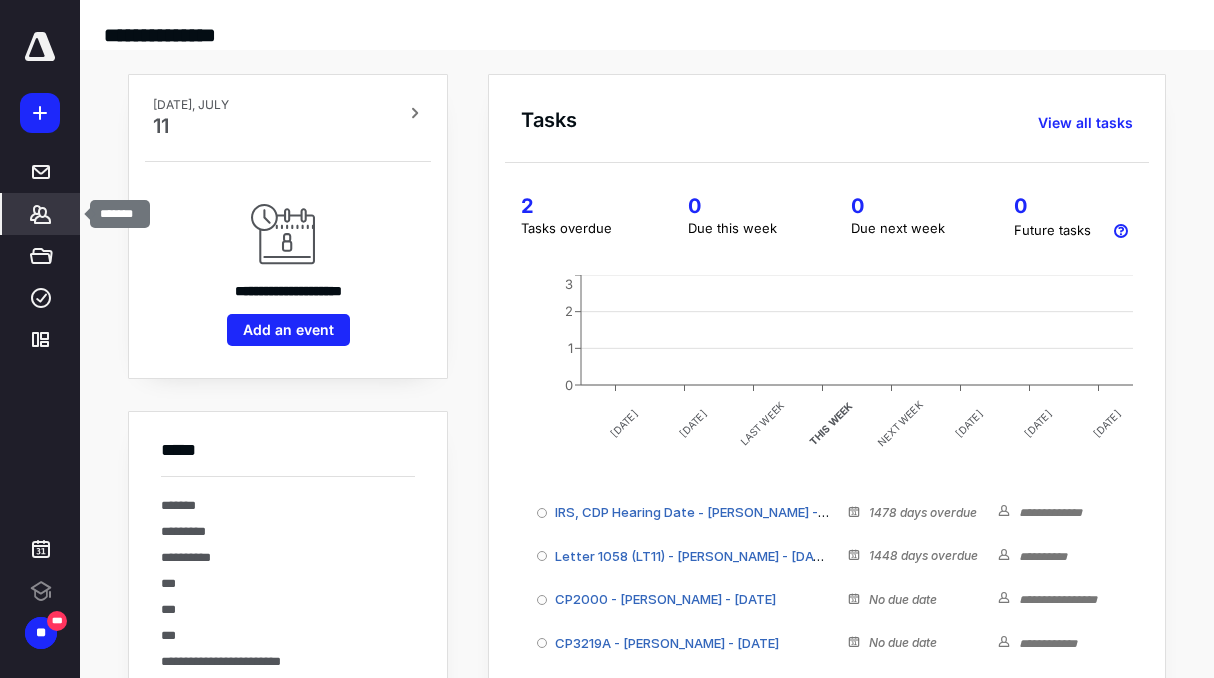 click 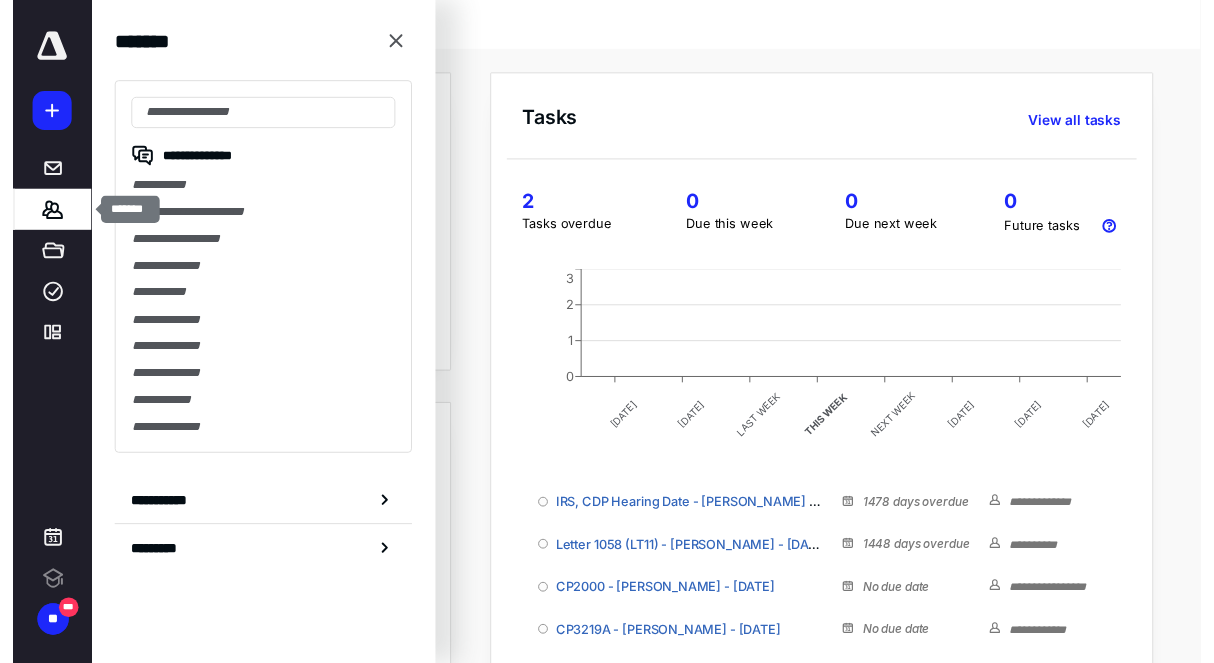 scroll, scrollTop: 0, scrollLeft: 0, axis: both 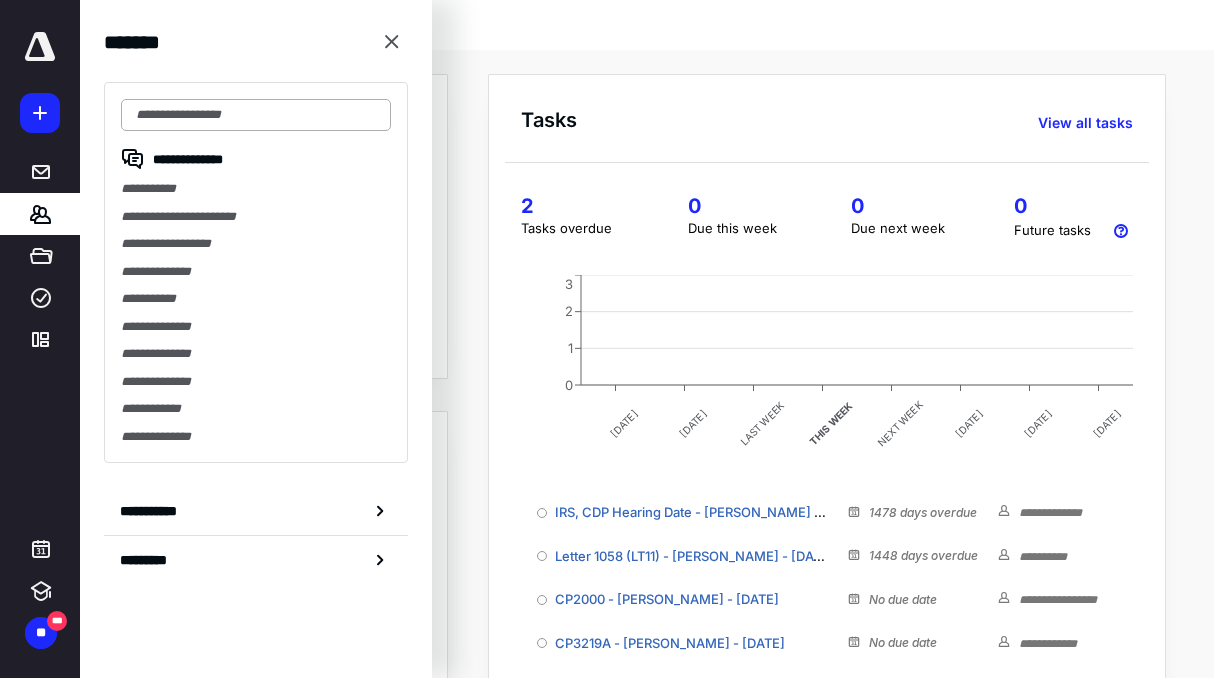 click at bounding box center (256, 115) 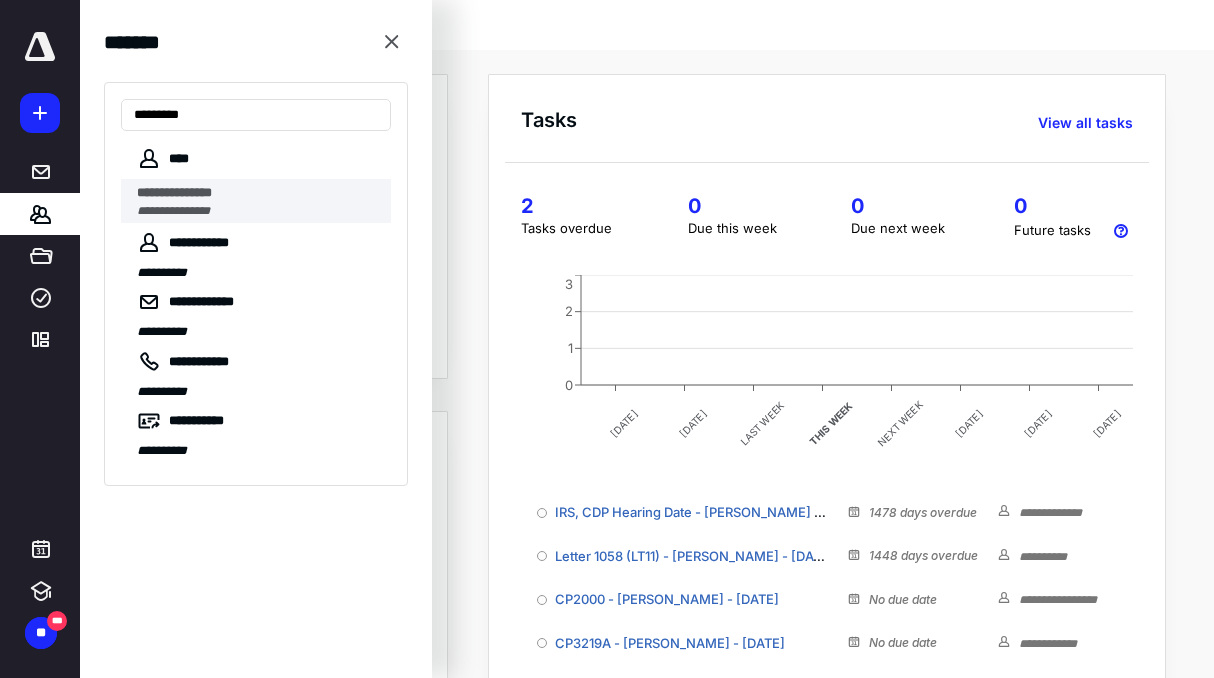 type on "*********" 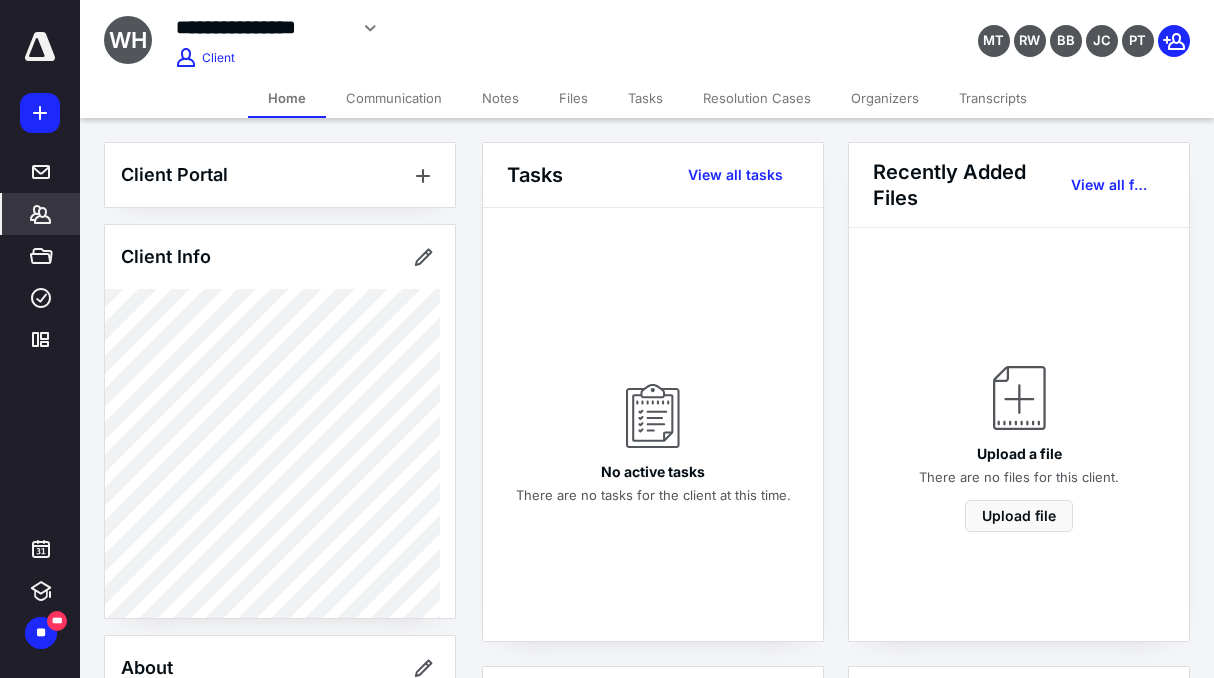 click on "Transcripts" at bounding box center (993, 98) 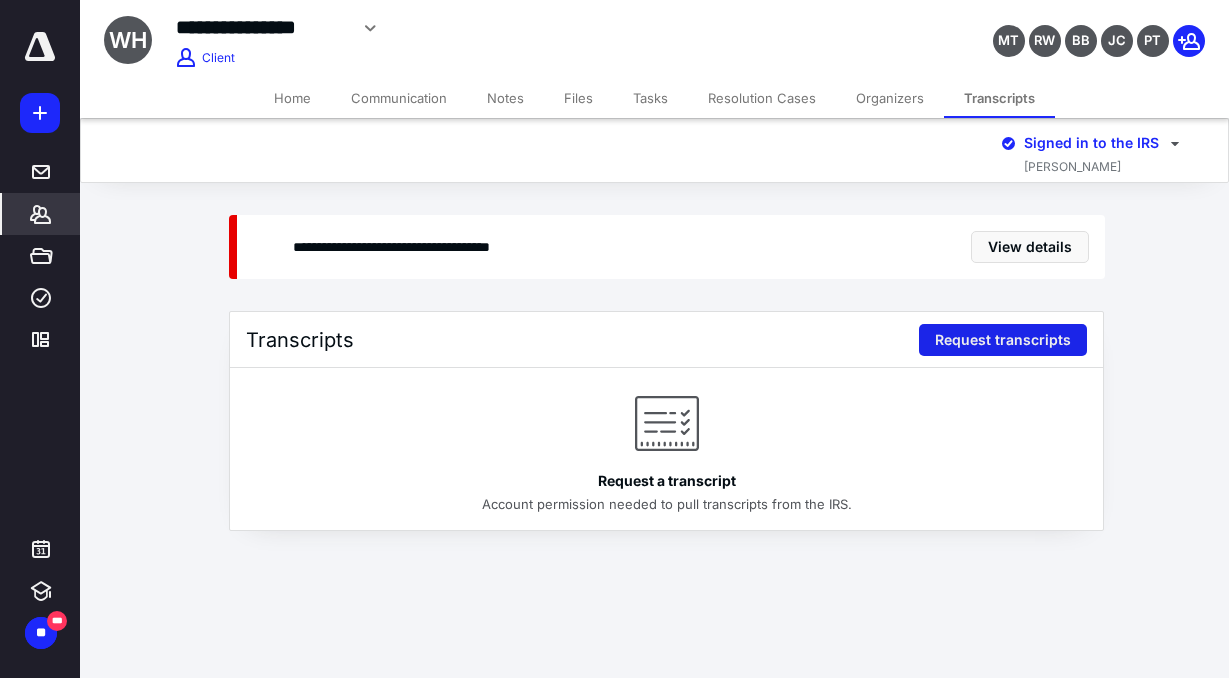 click on "Request transcripts" at bounding box center (1003, 340) 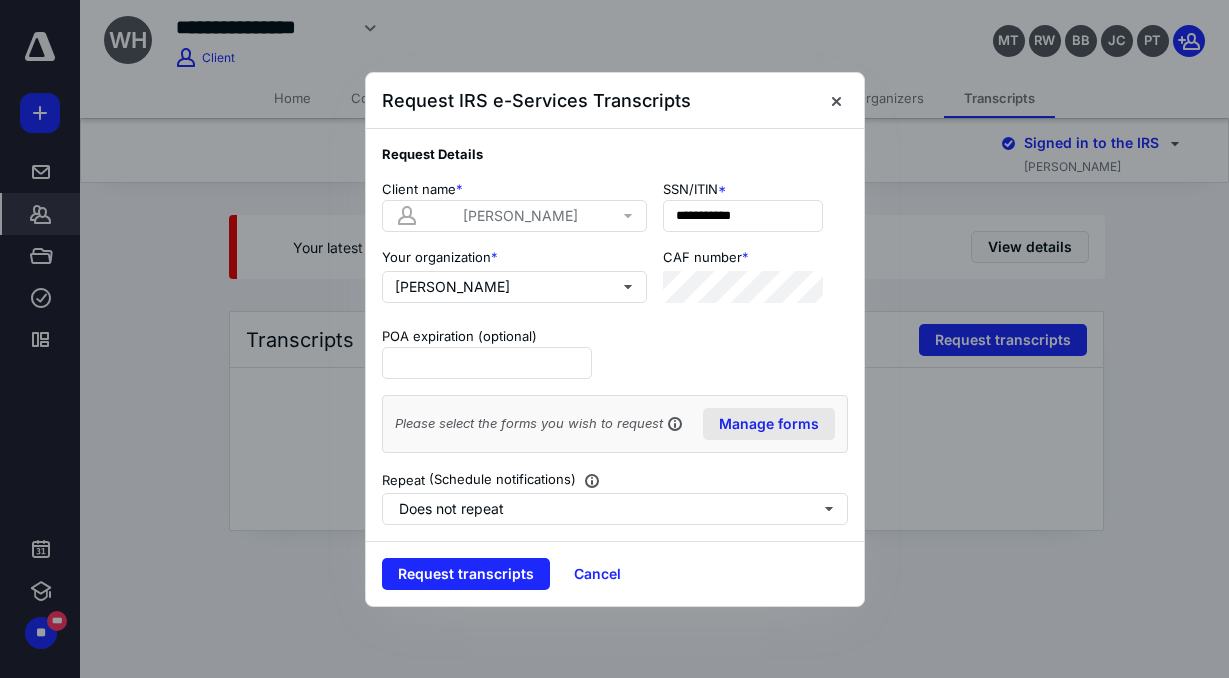click on "Manage forms" at bounding box center (769, 424) 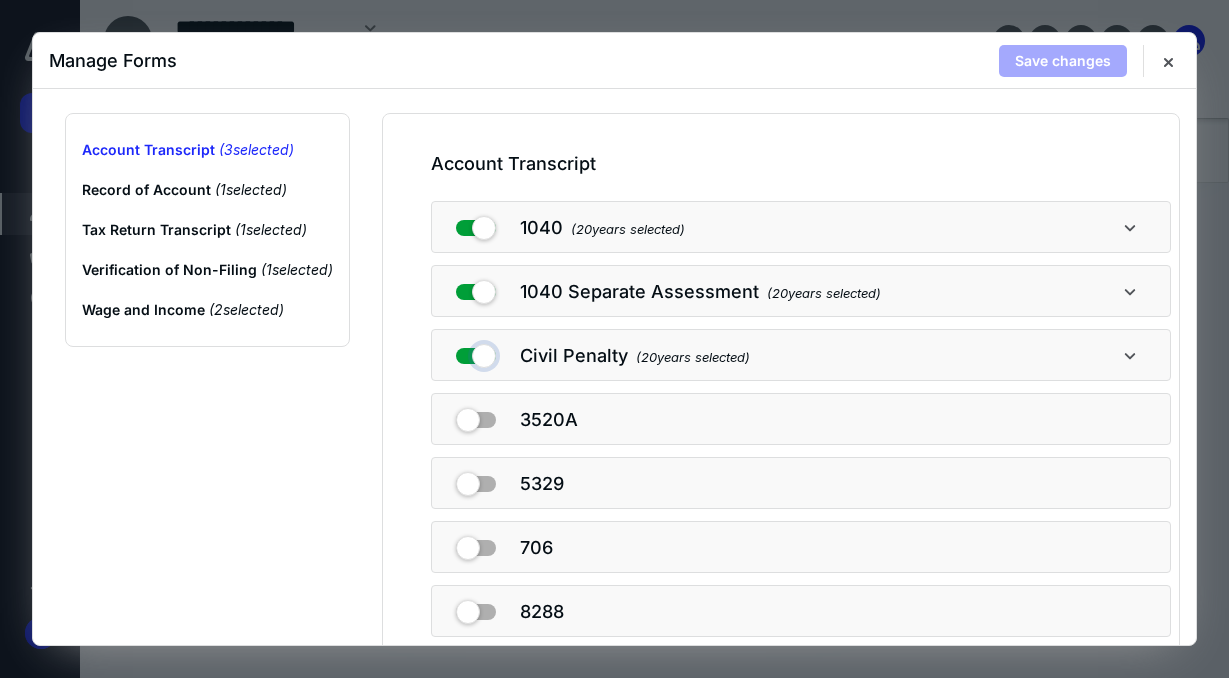 click at bounding box center (476, 352) 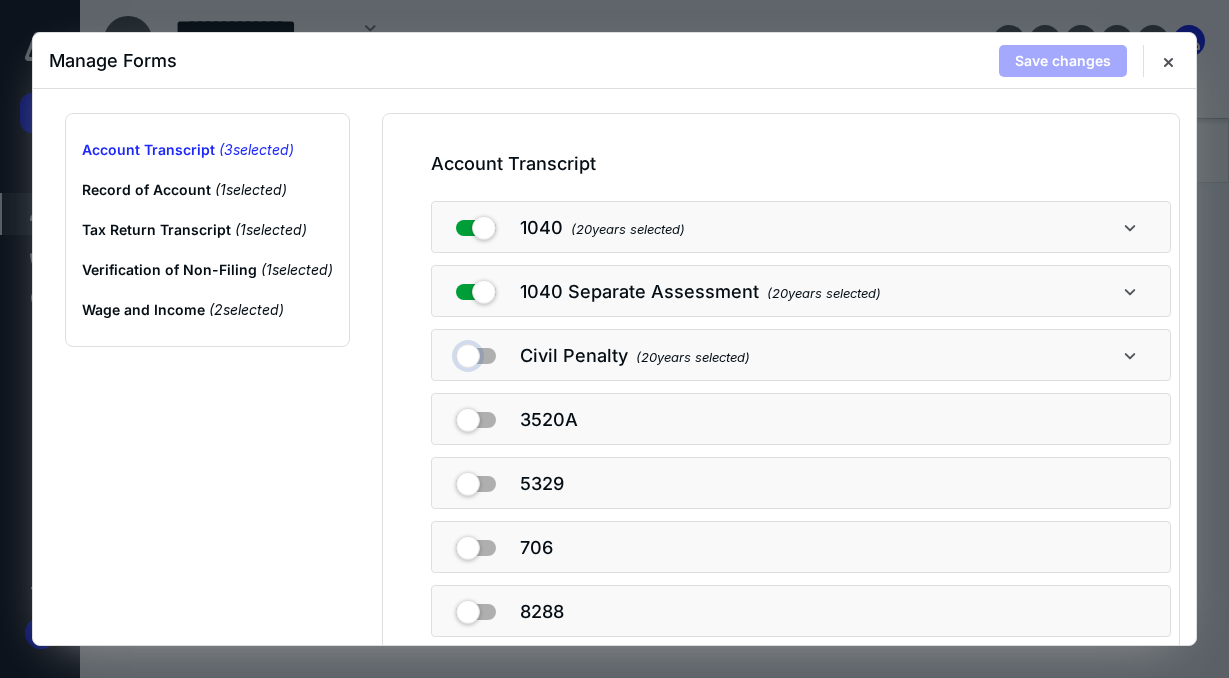 checkbox on "false" 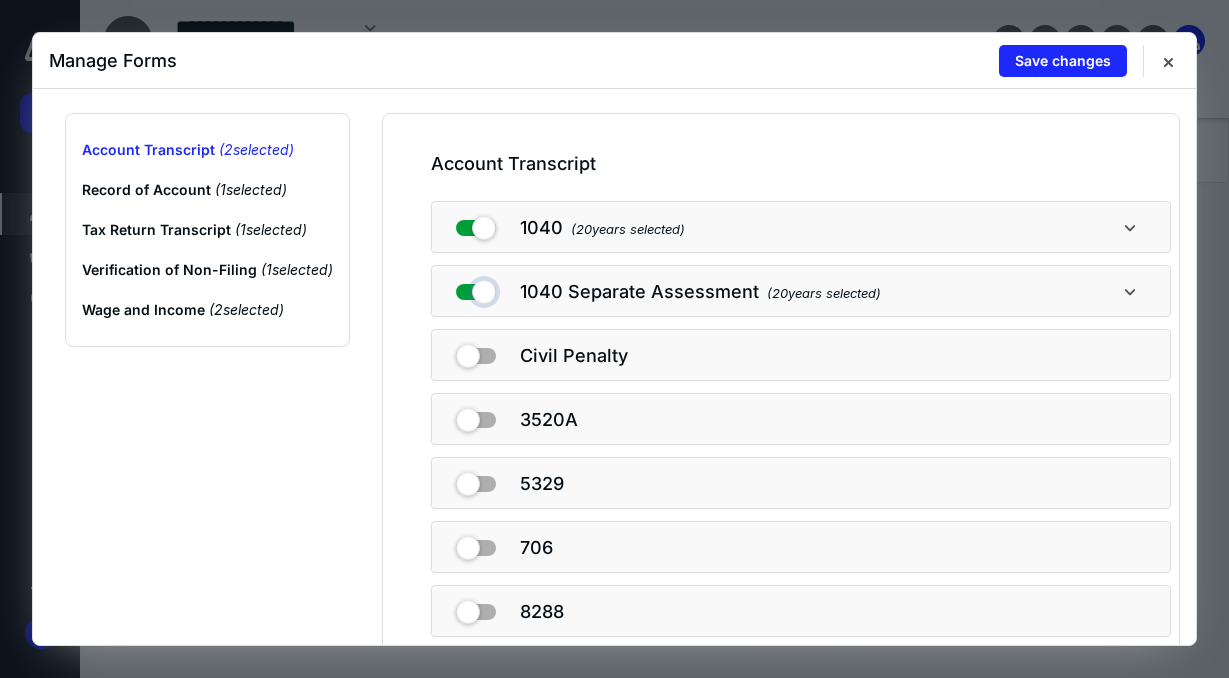 click at bounding box center (476, 288) 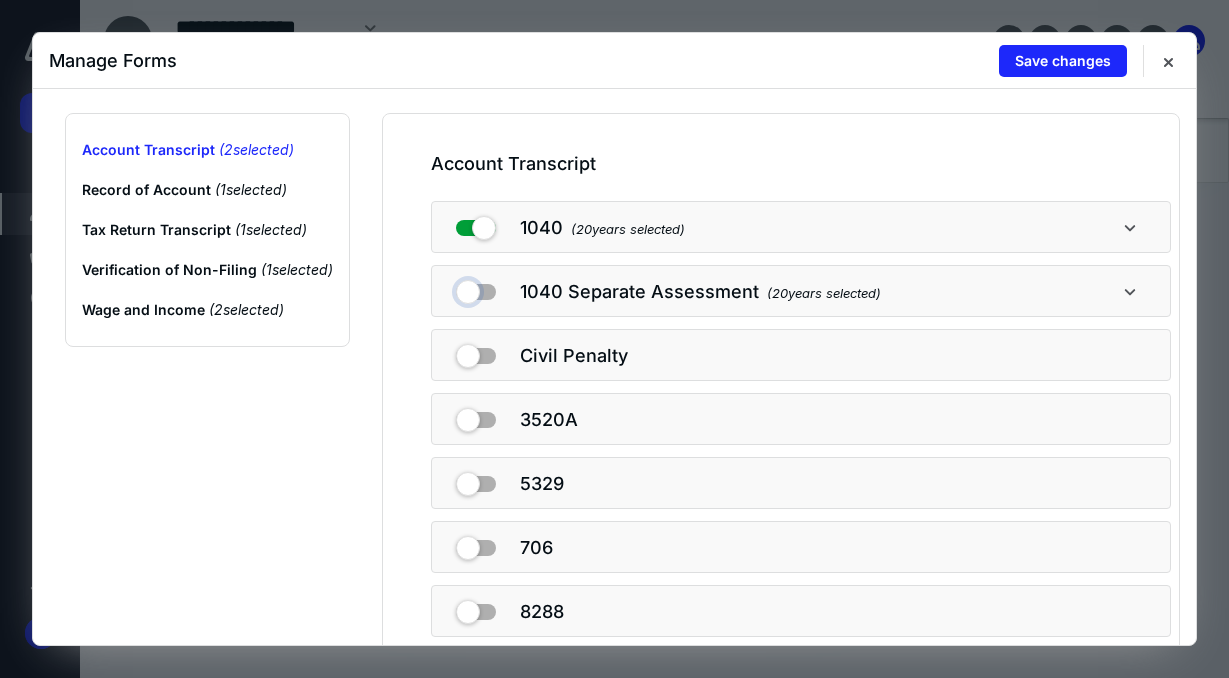 checkbox on "false" 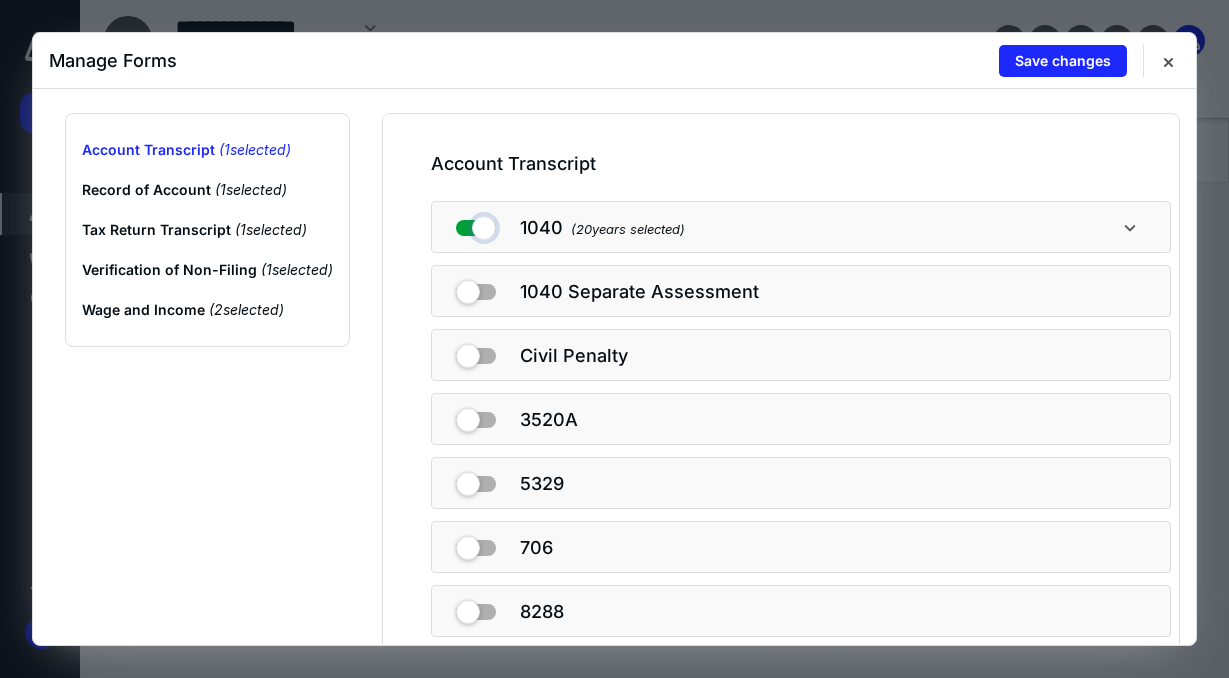click at bounding box center (476, 224) 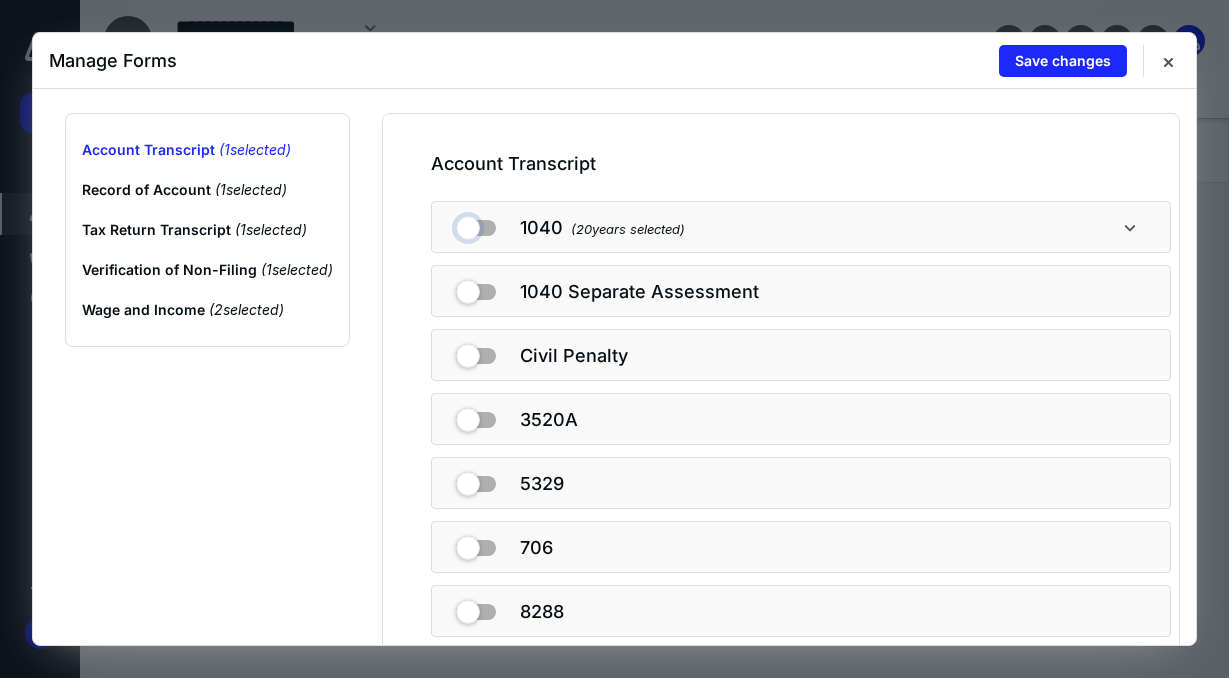checkbox on "false" 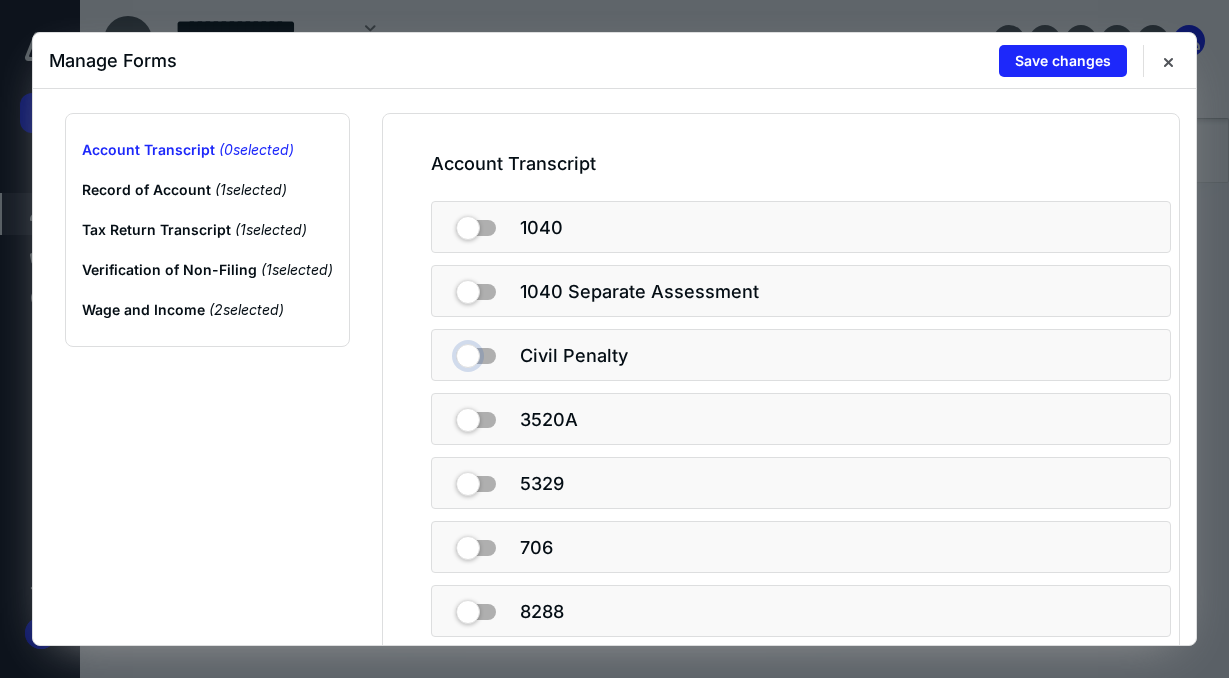 click at bounding box center (476, 352) 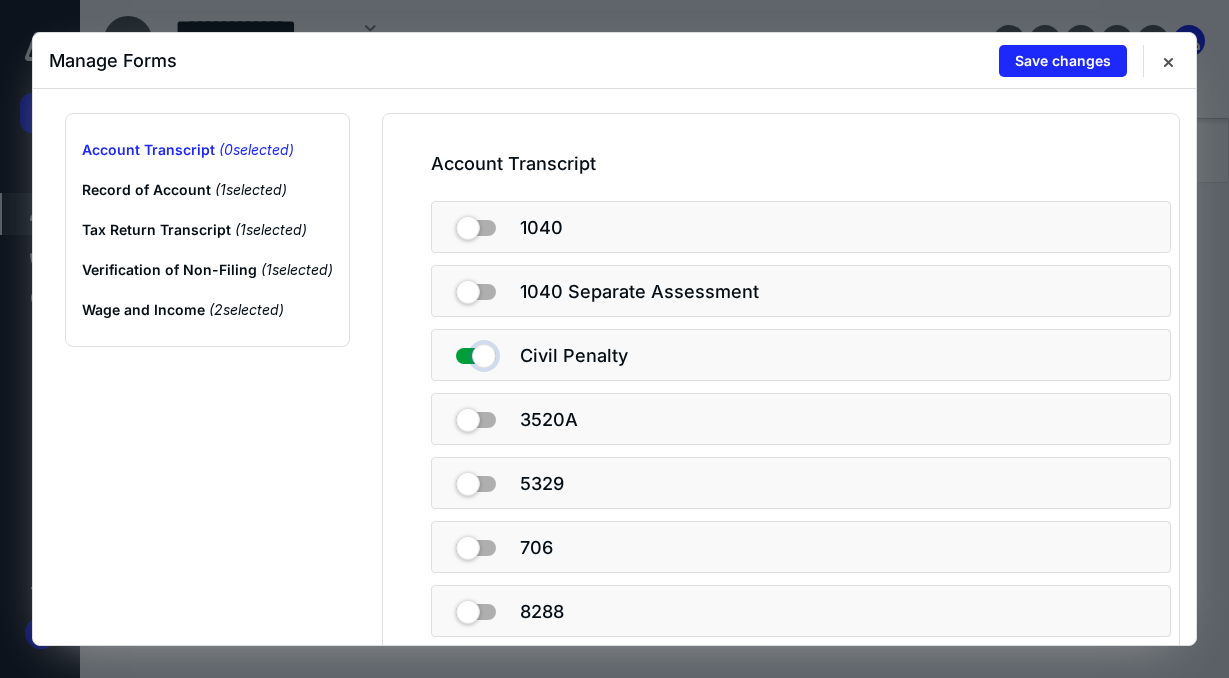 checkbox on "true" 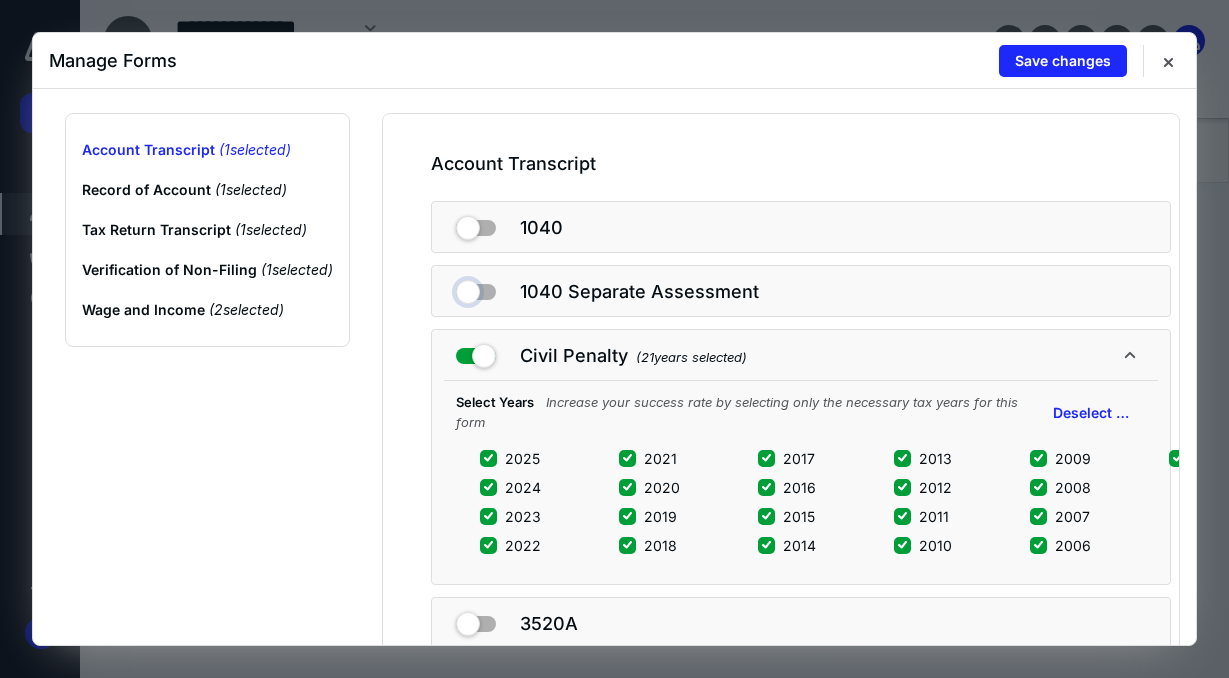 click at bounding box center (476, 288) 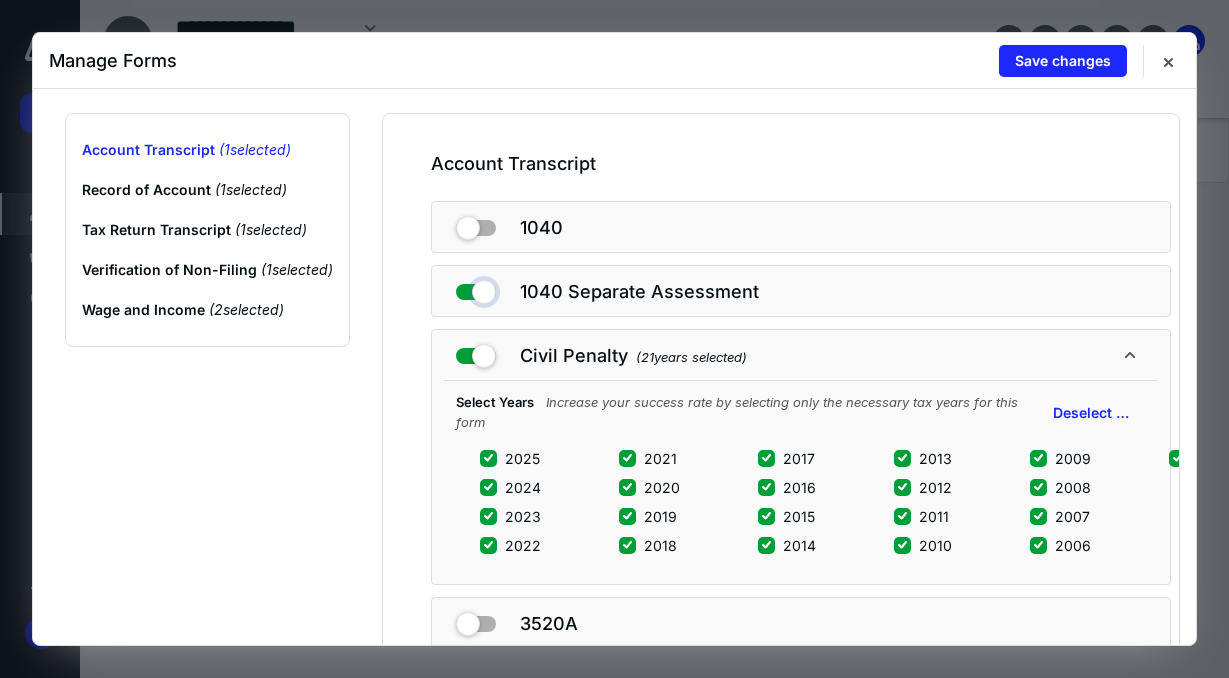 checkbox on "true" 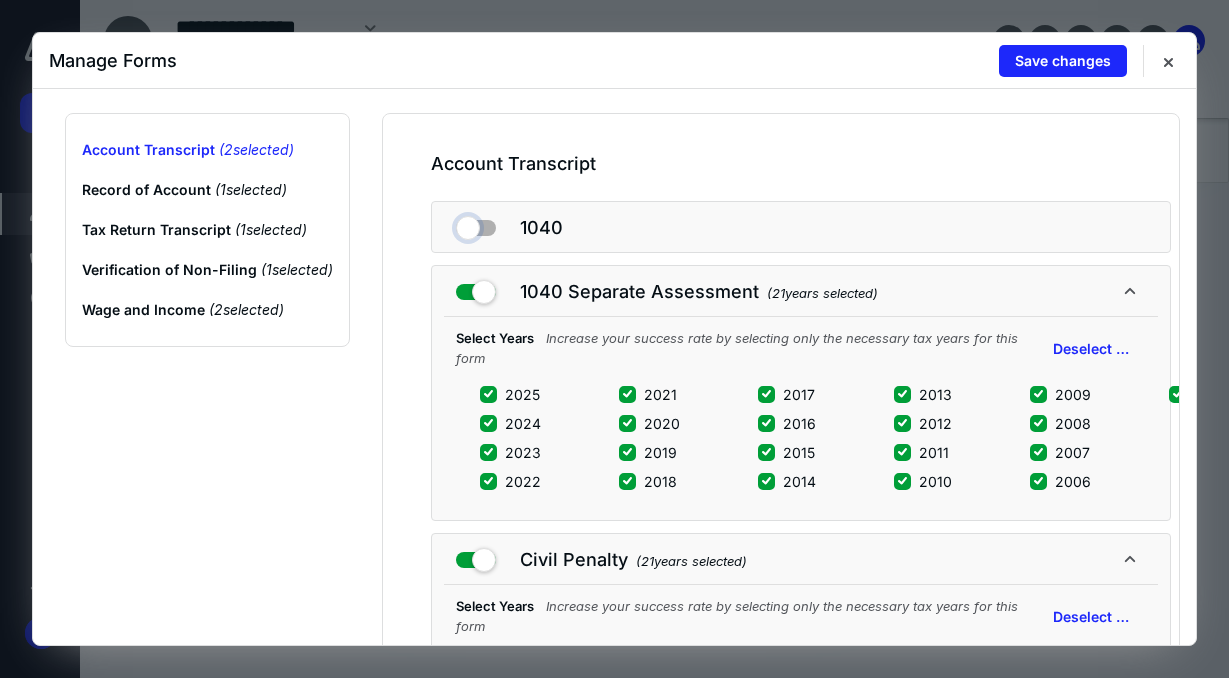 click at bounding box center (476, 224) 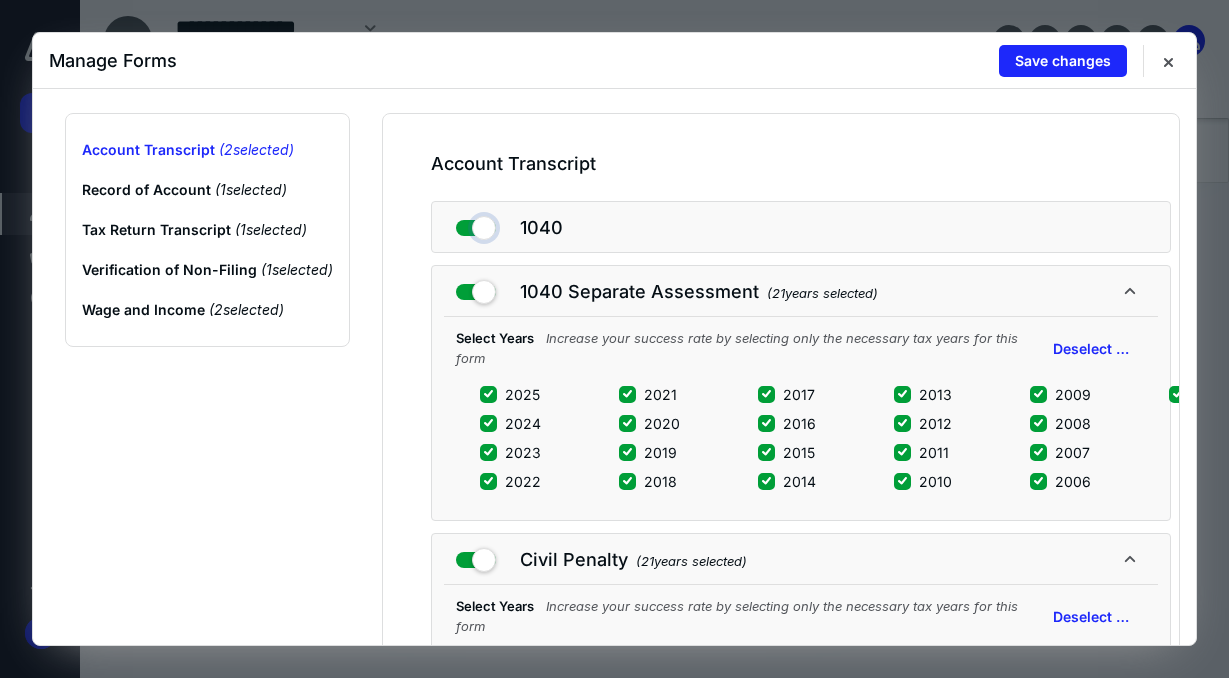 checkbox on "true" 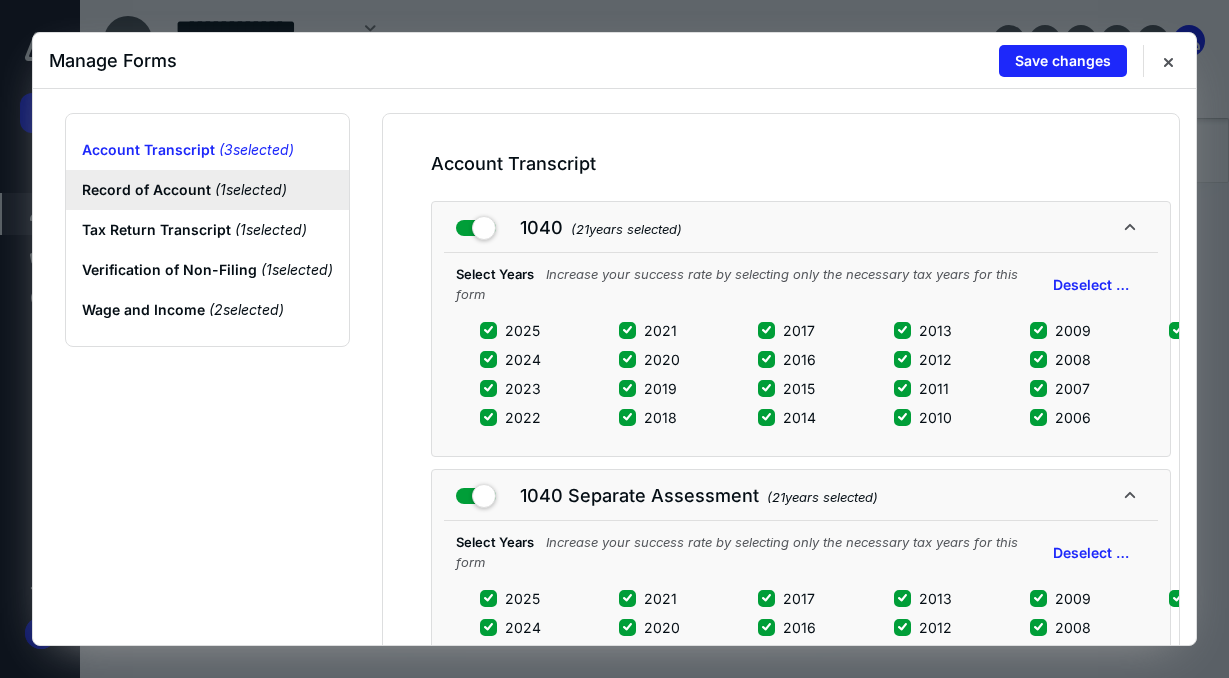 click on "Record of Account   ( 1  selected)" at bounding box center [207, 190] 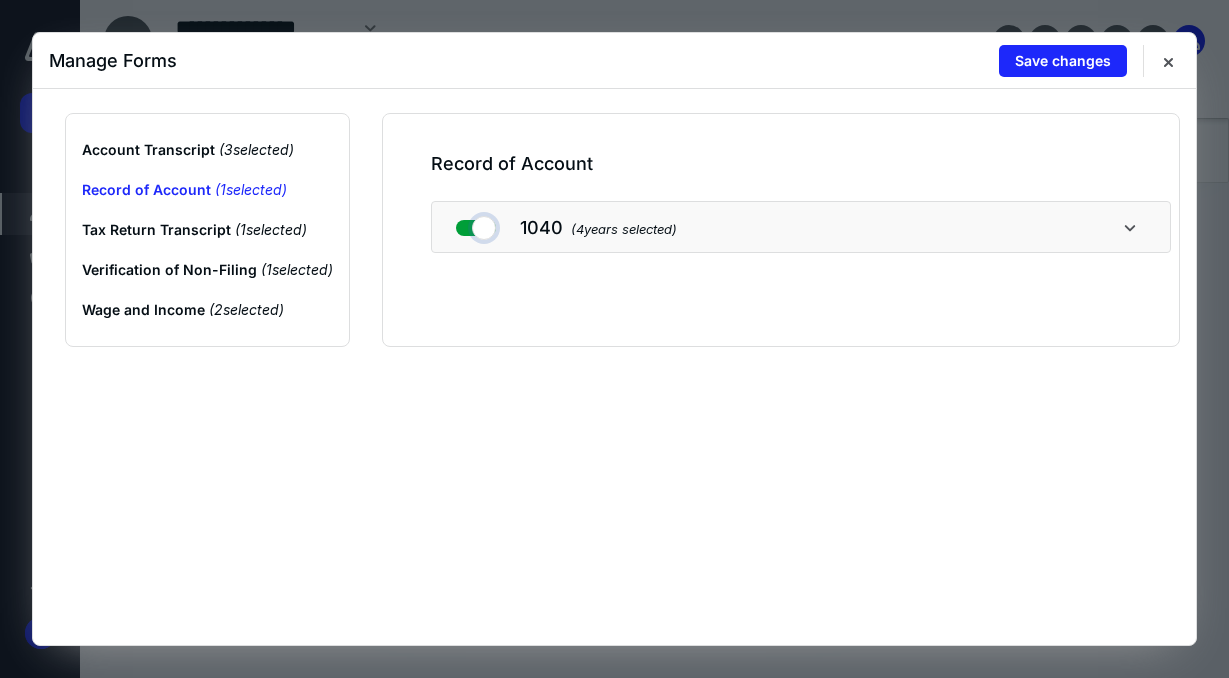 click at bounding box center (476, 224) 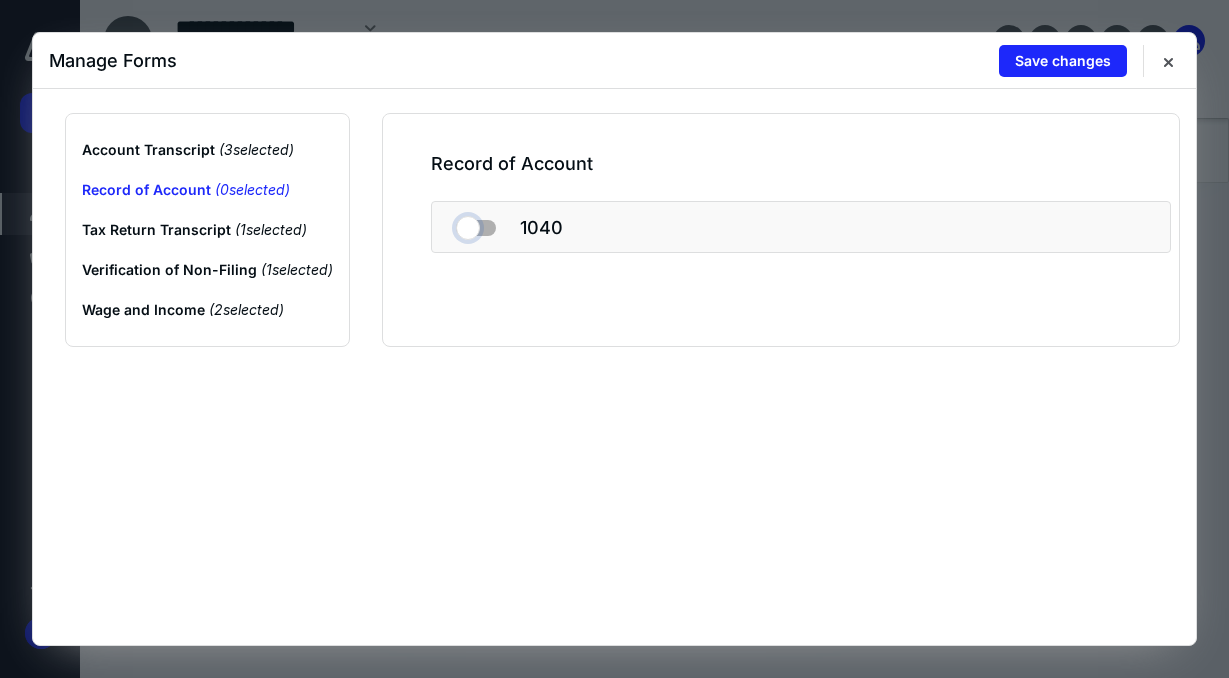 click at bounding box center (476, 224) 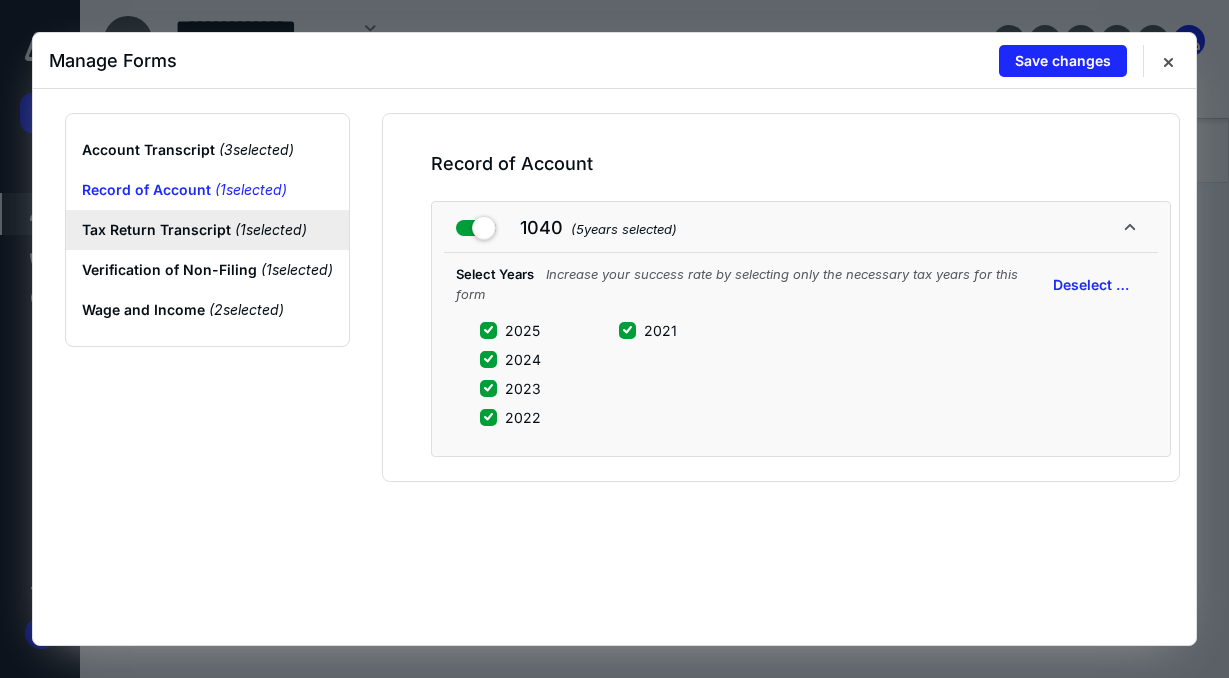 click on "Tax Return Transcript   ( 1  selected)" at bounding box center [207, 230] 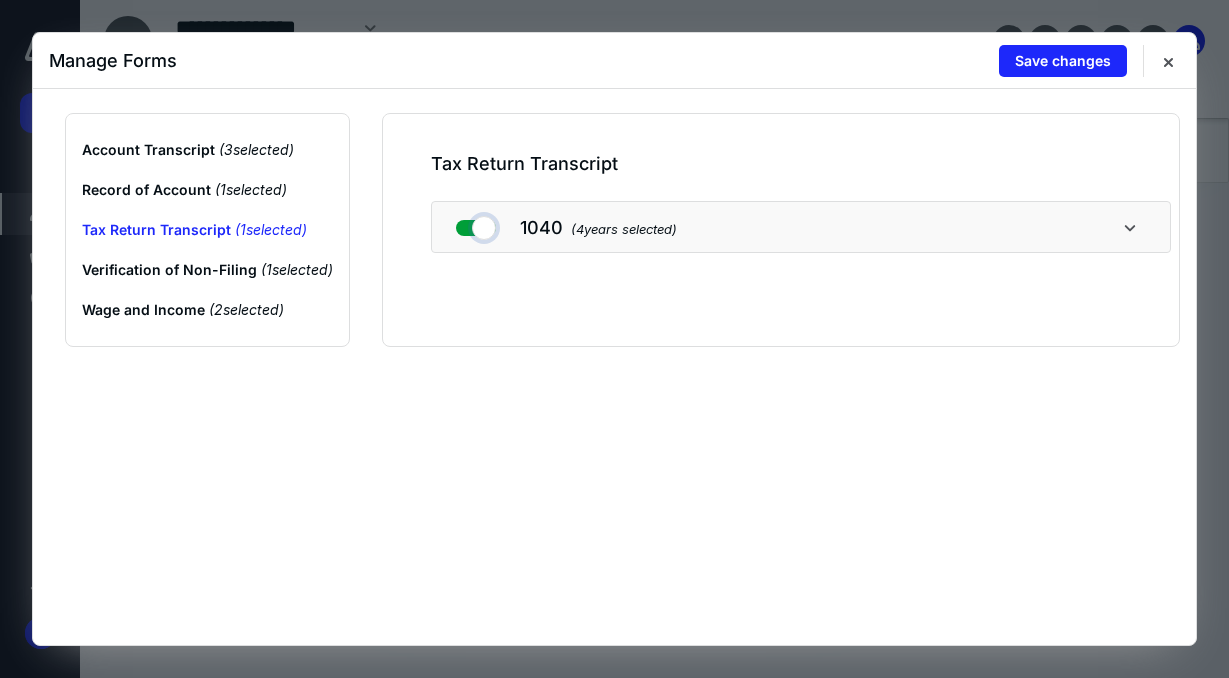 click at bounding box center [476, 224] 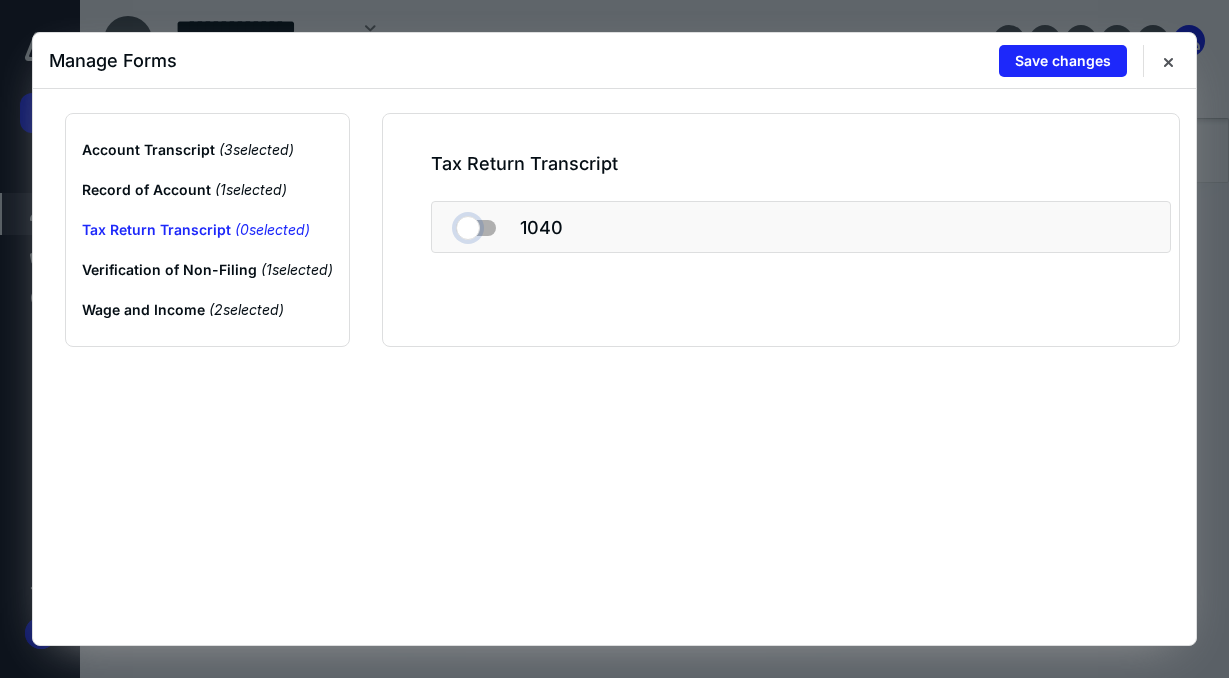 click at bounding box center (476, 224) 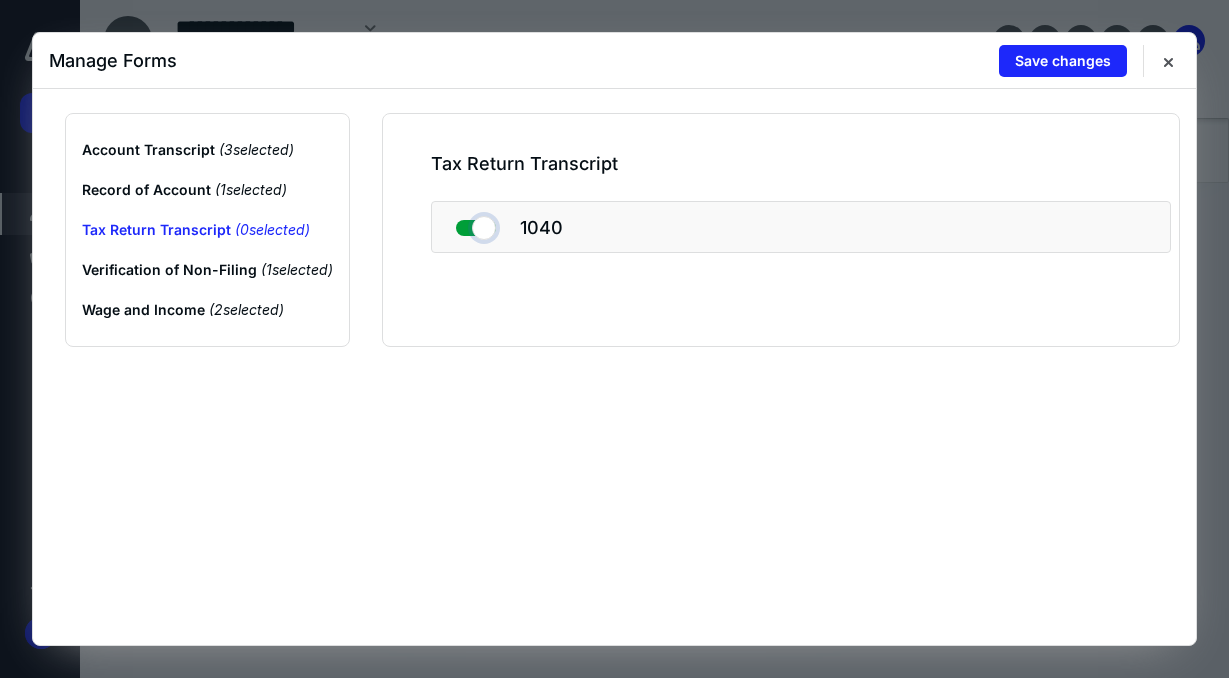 checkbox on "true" 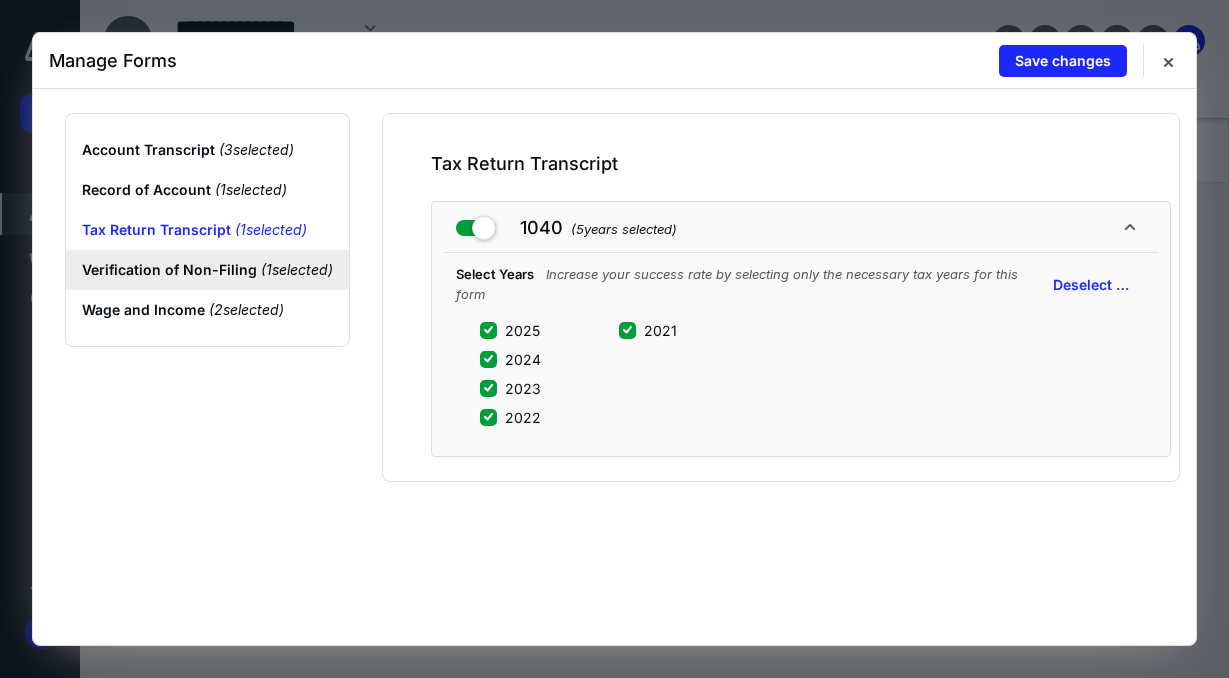 click on "Verification of Non-Filing   ( 1  selected)" at bounding box center (207, 270) 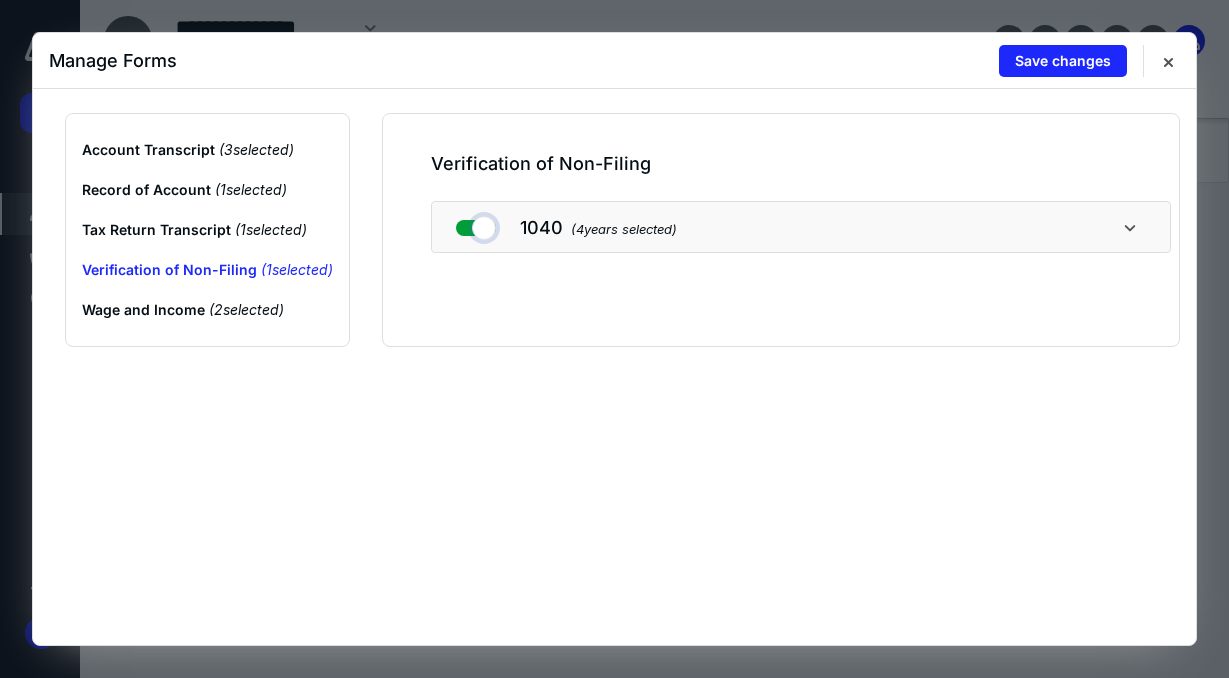 click at bounding box center [476, 224] 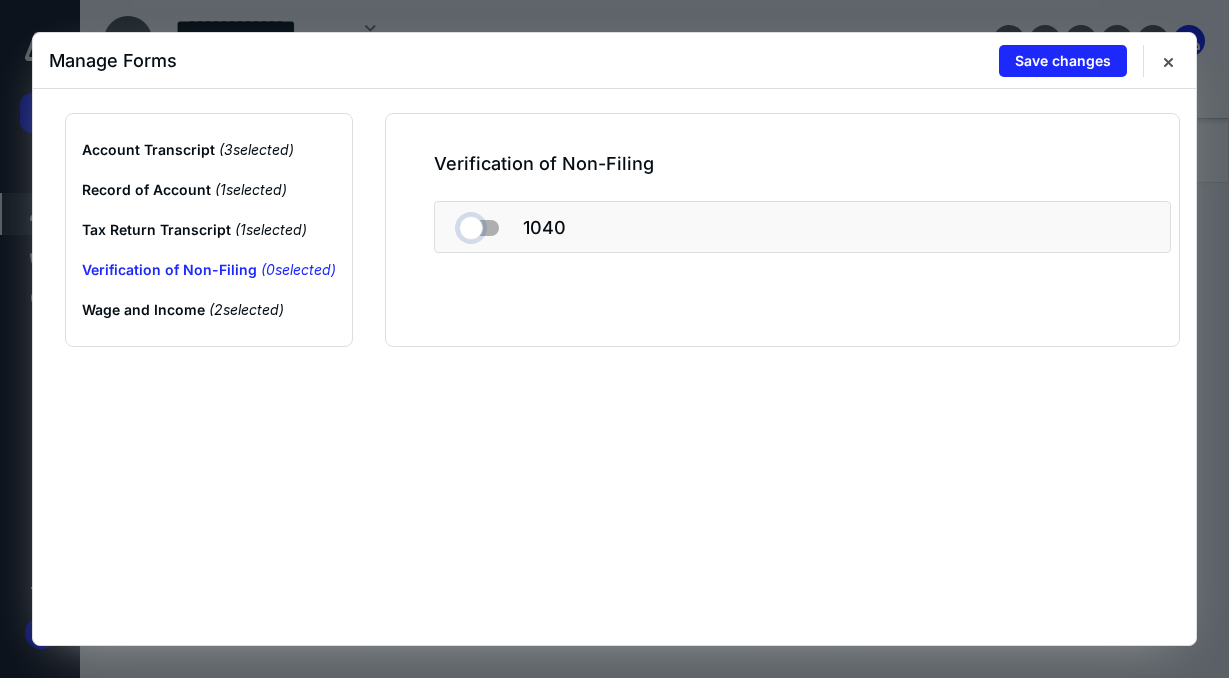 click at bounding box center (479, 224) 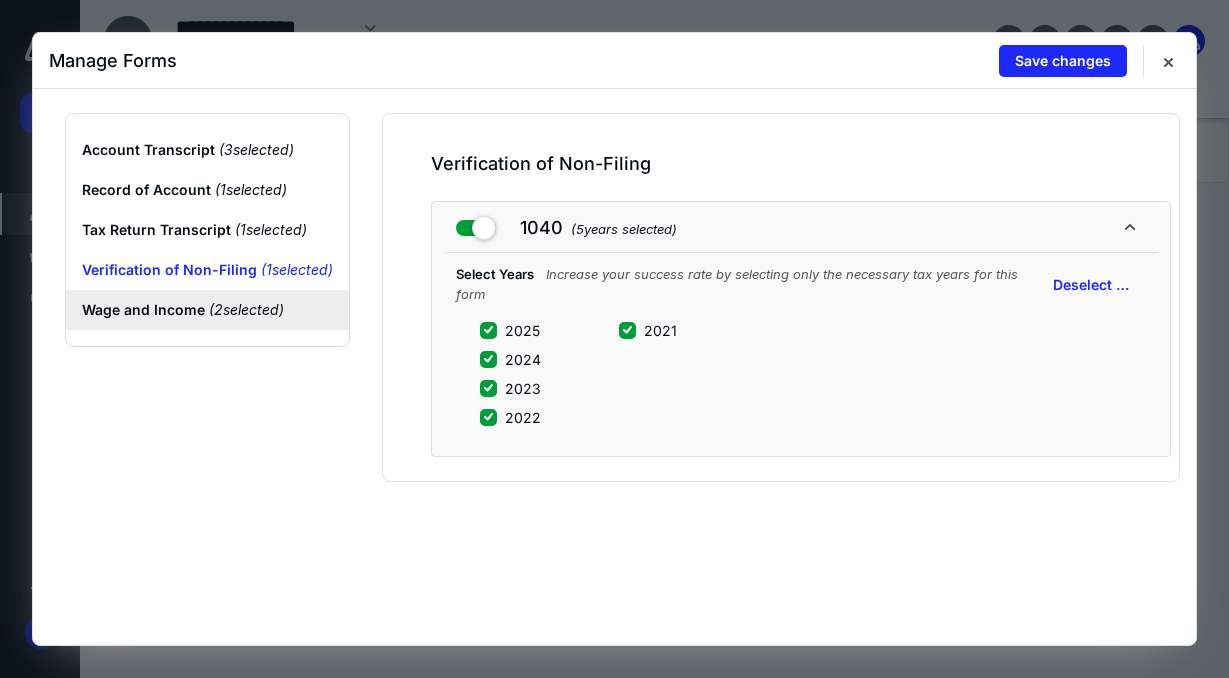 click on "Wage and Income   ( 2  selected)" at bounding box center [207, 310] 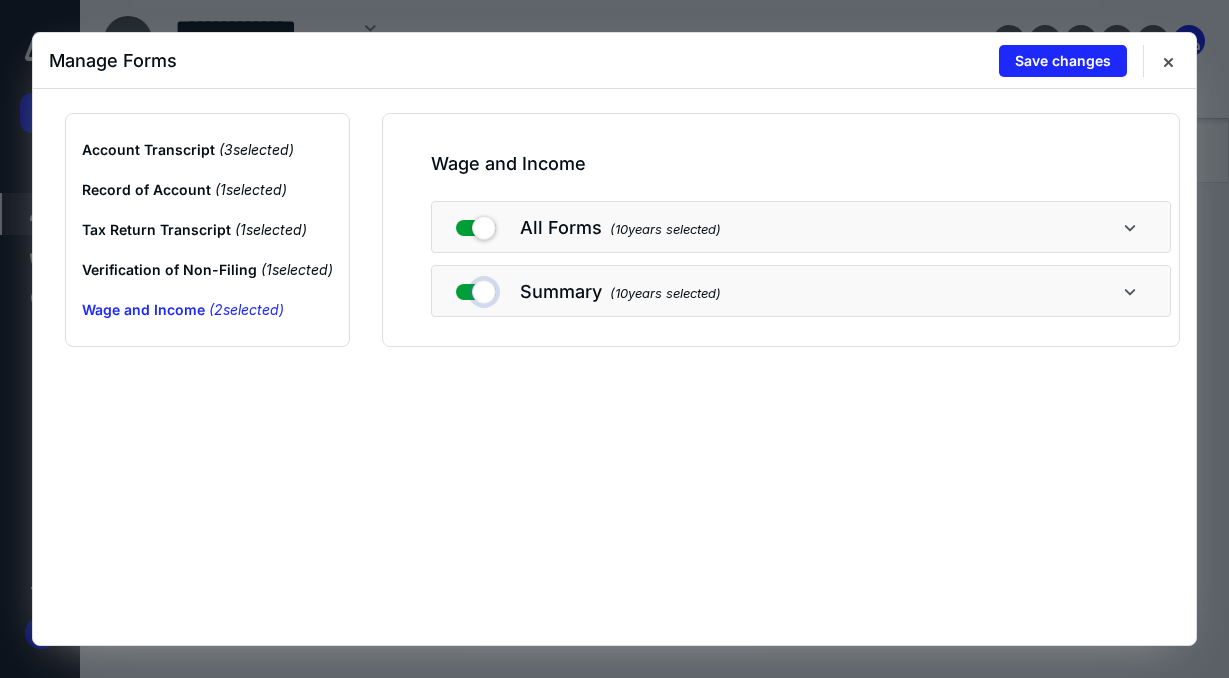drag, startPoint x: 467, startPoint y: 285, endPoint x: 466, endPoint y: 269, distance: 16.03122 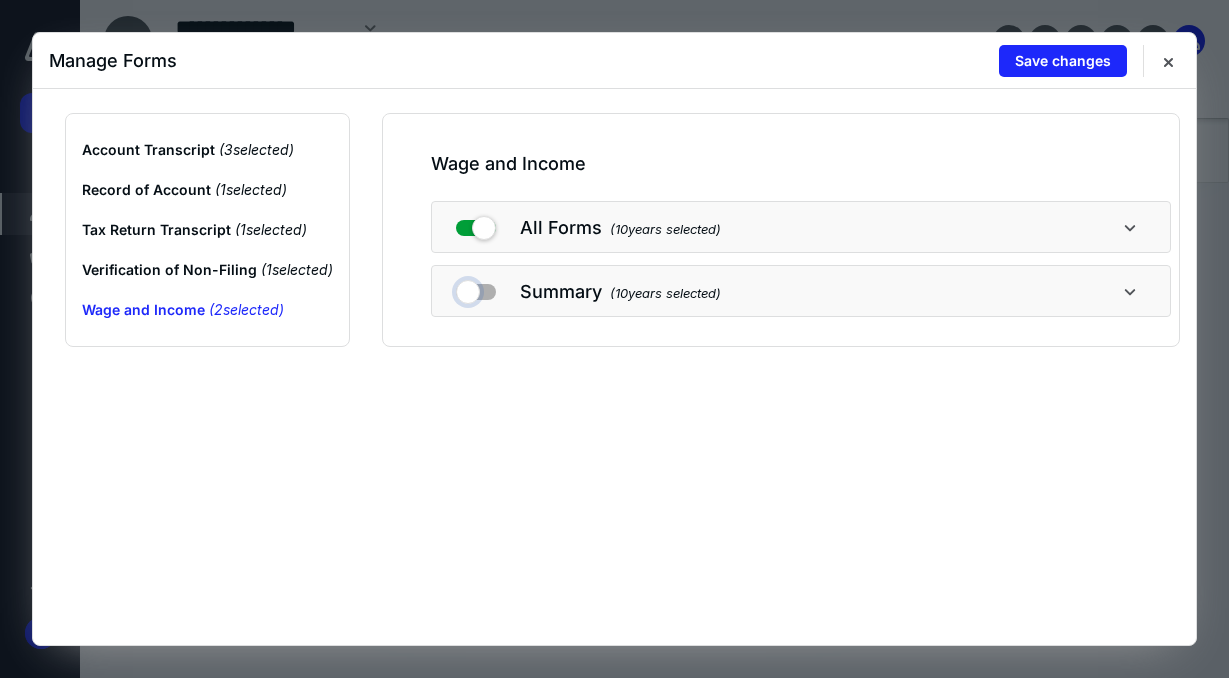 checkbox on "false" 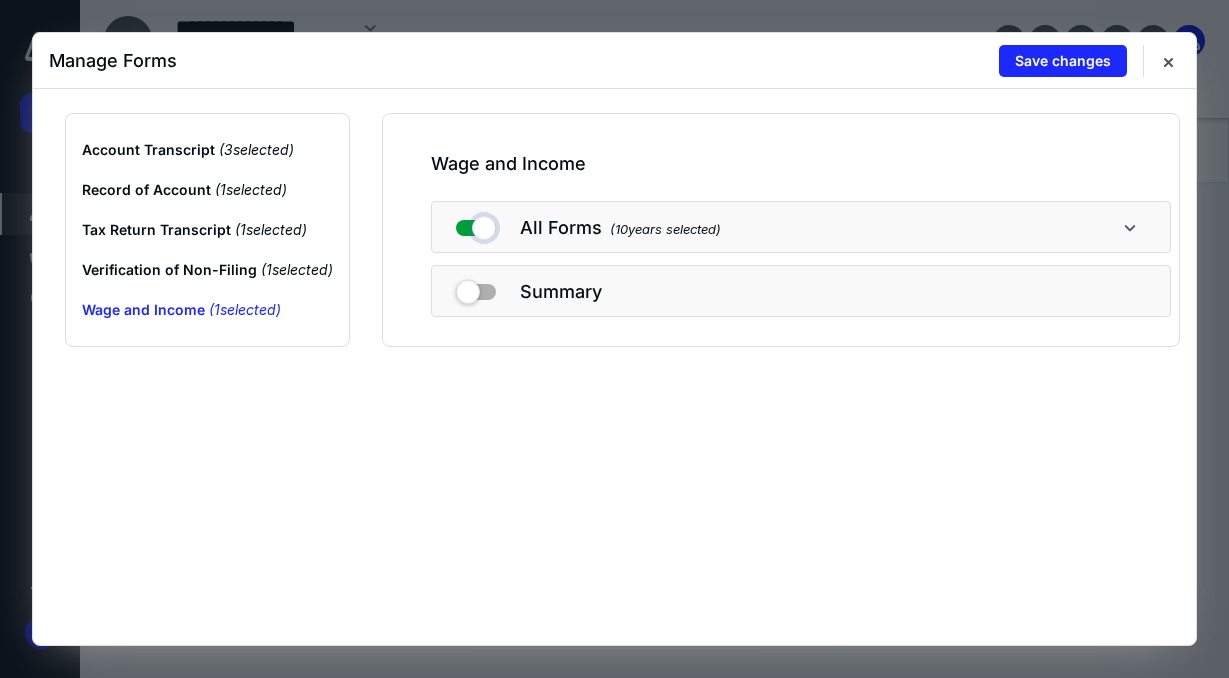 click at bounding box center (476, 224) 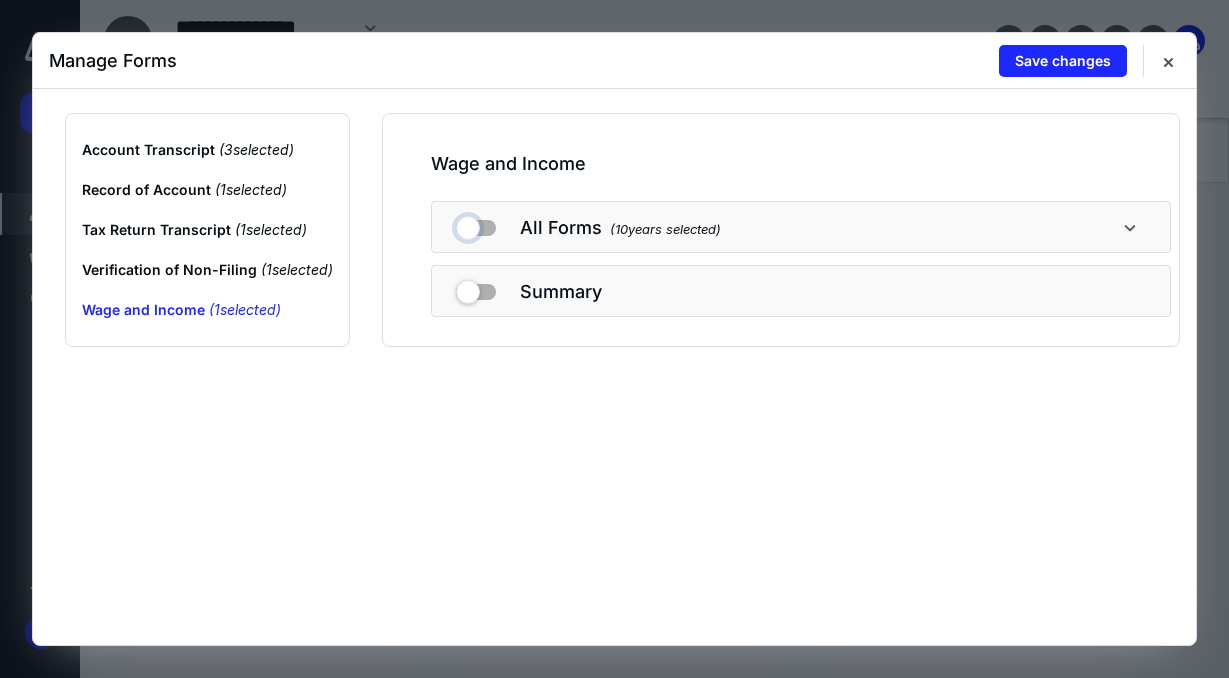 checkbox on "false" 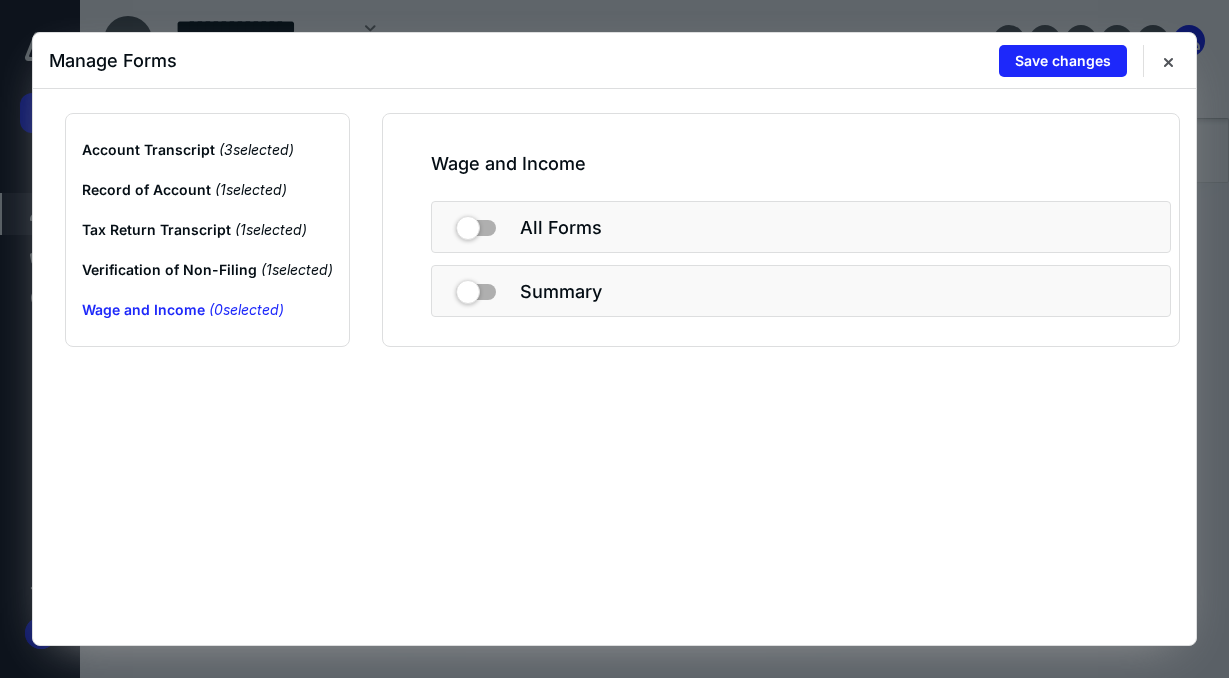 click at bounding box center (476, 291) 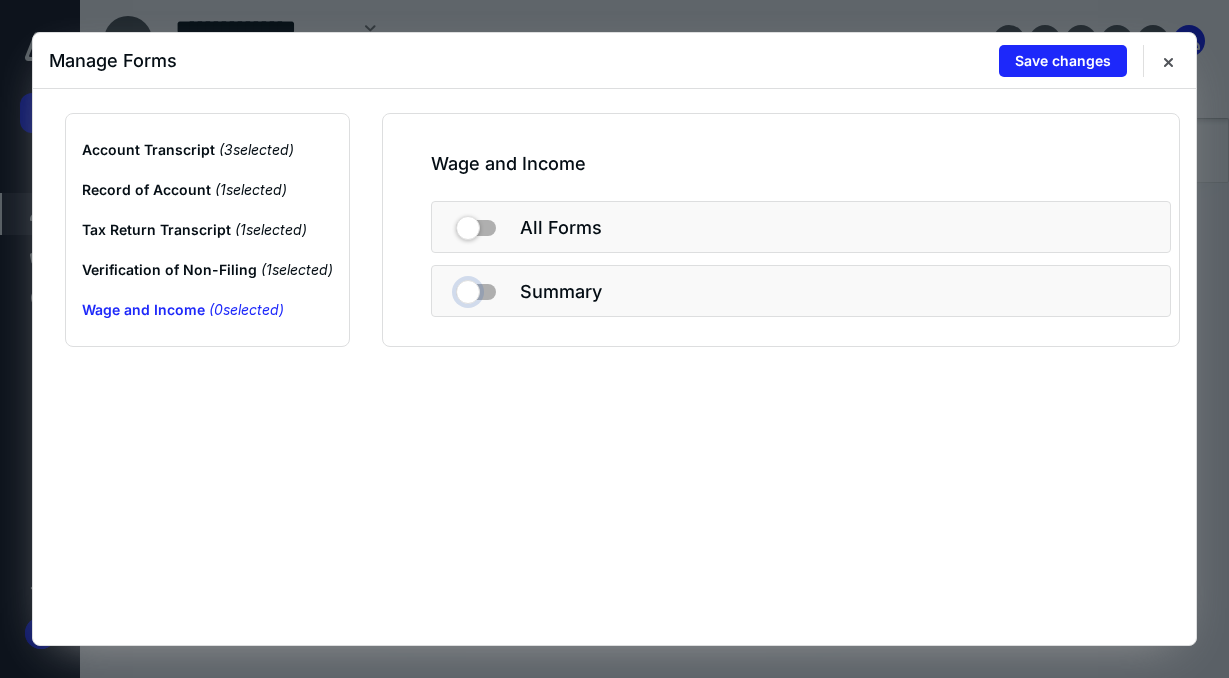 click at bounding box center [476, 288] 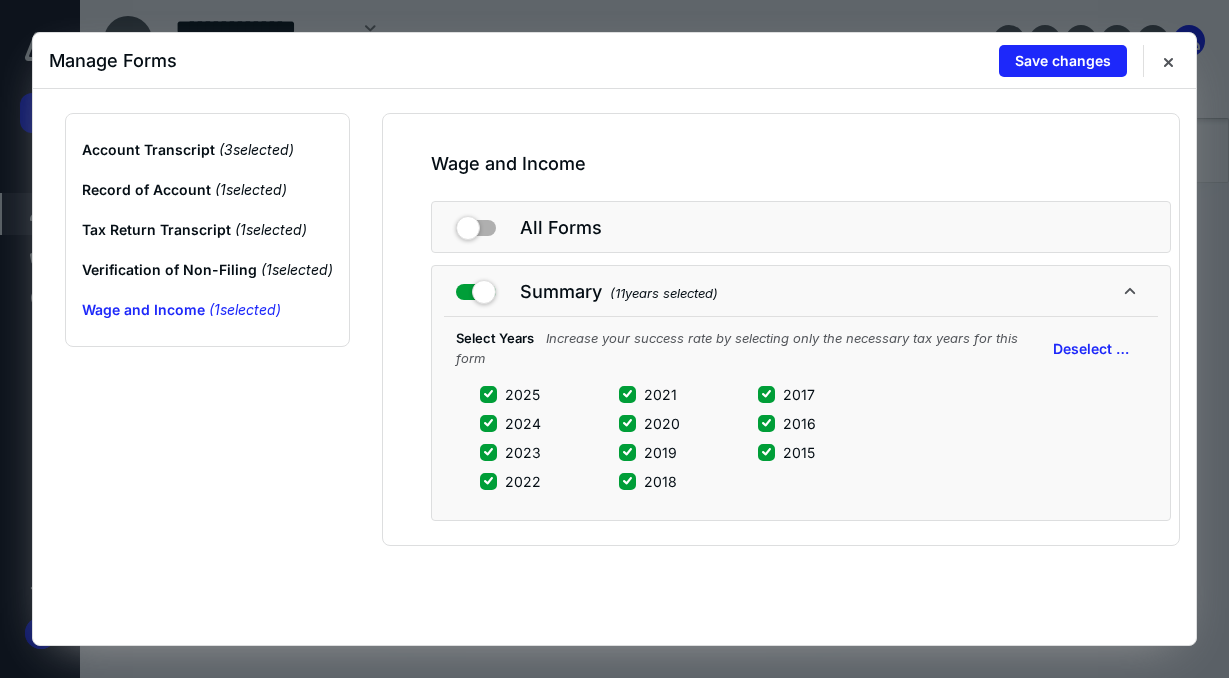 click on "2025" at bounding box center (522, 394) 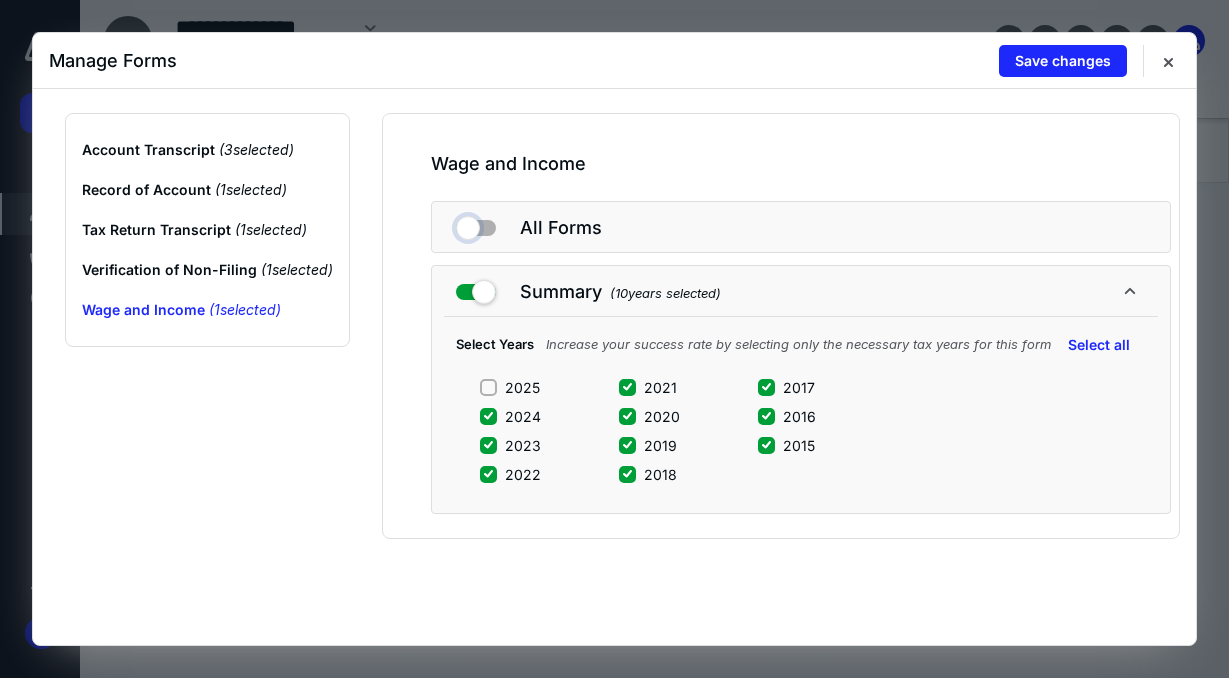 click at bounding box center (476, 224) 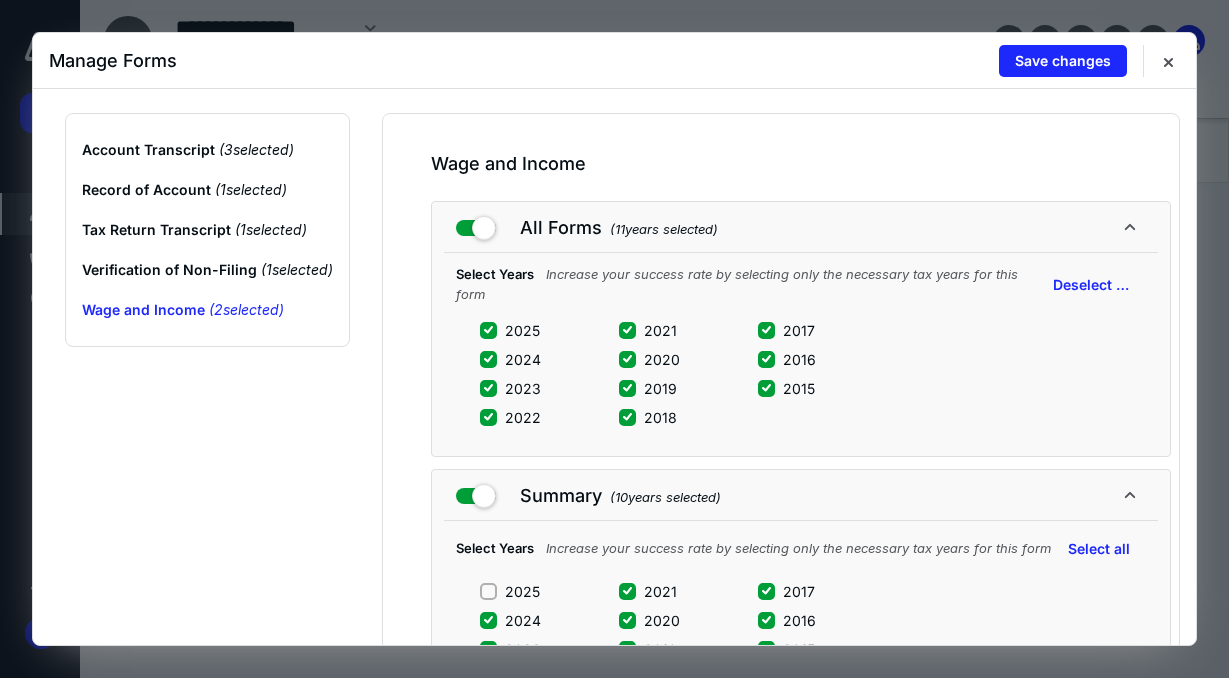 click on "2025" at bounding box center (522, 330) 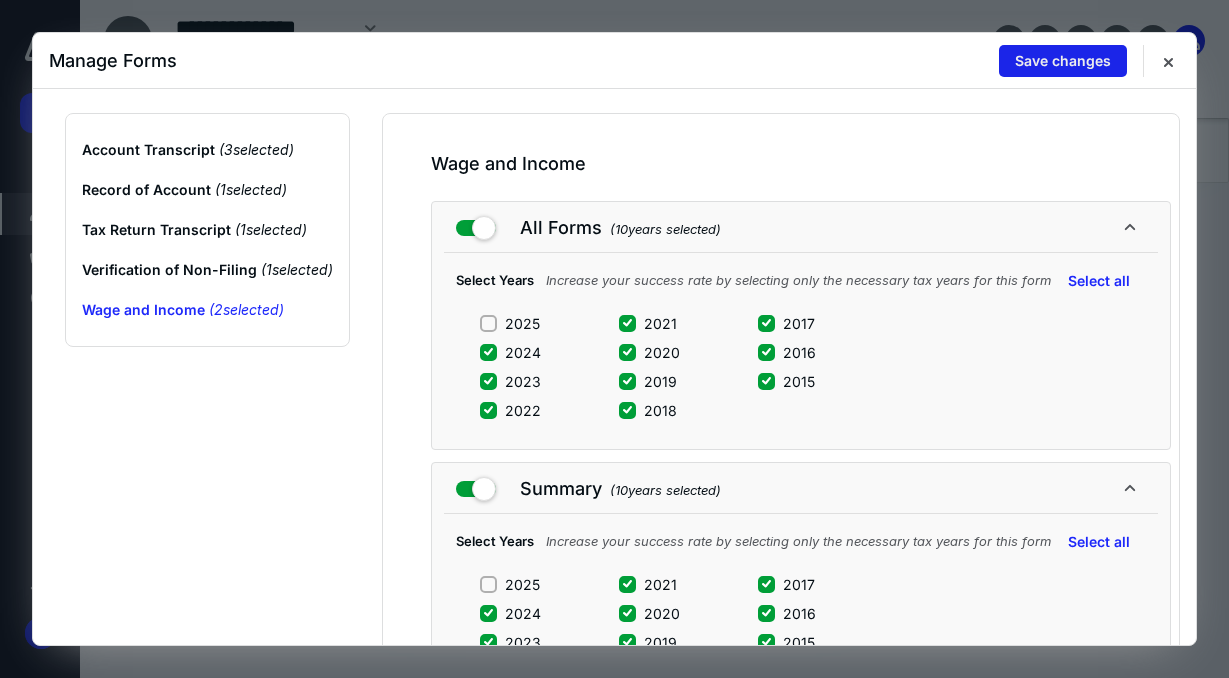click on "Save changes" at bounding box center [1063, 61] 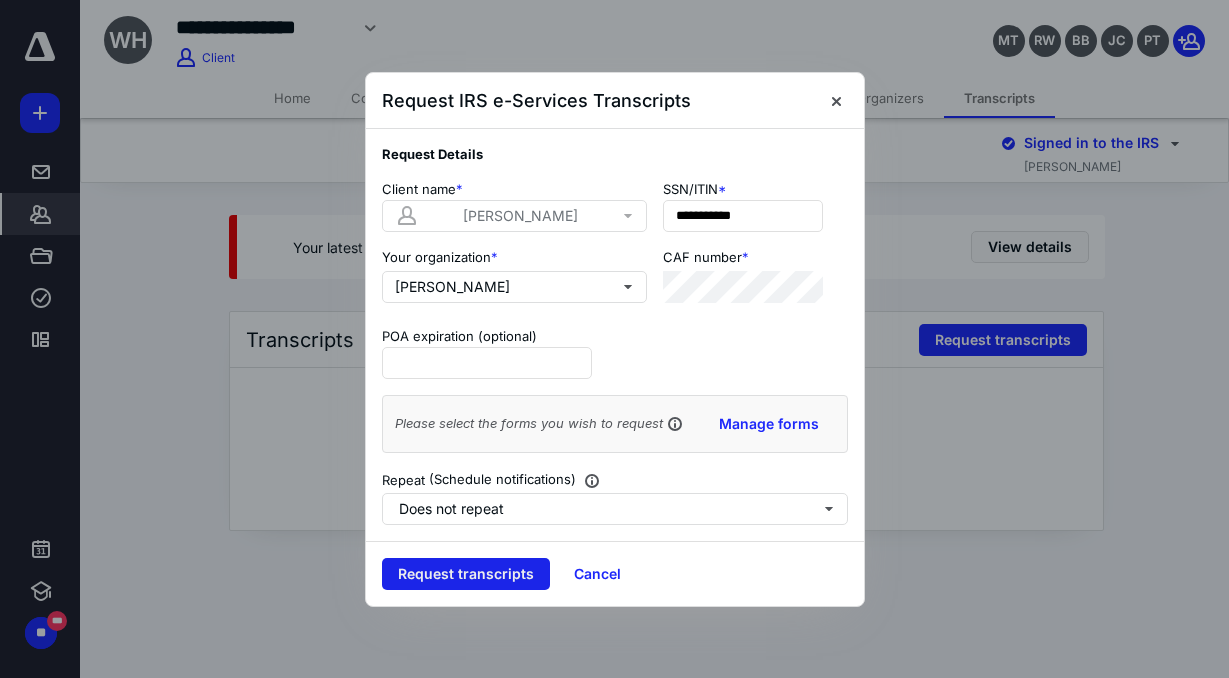 click on "Request transcripts" at bounding box center [466, 574] 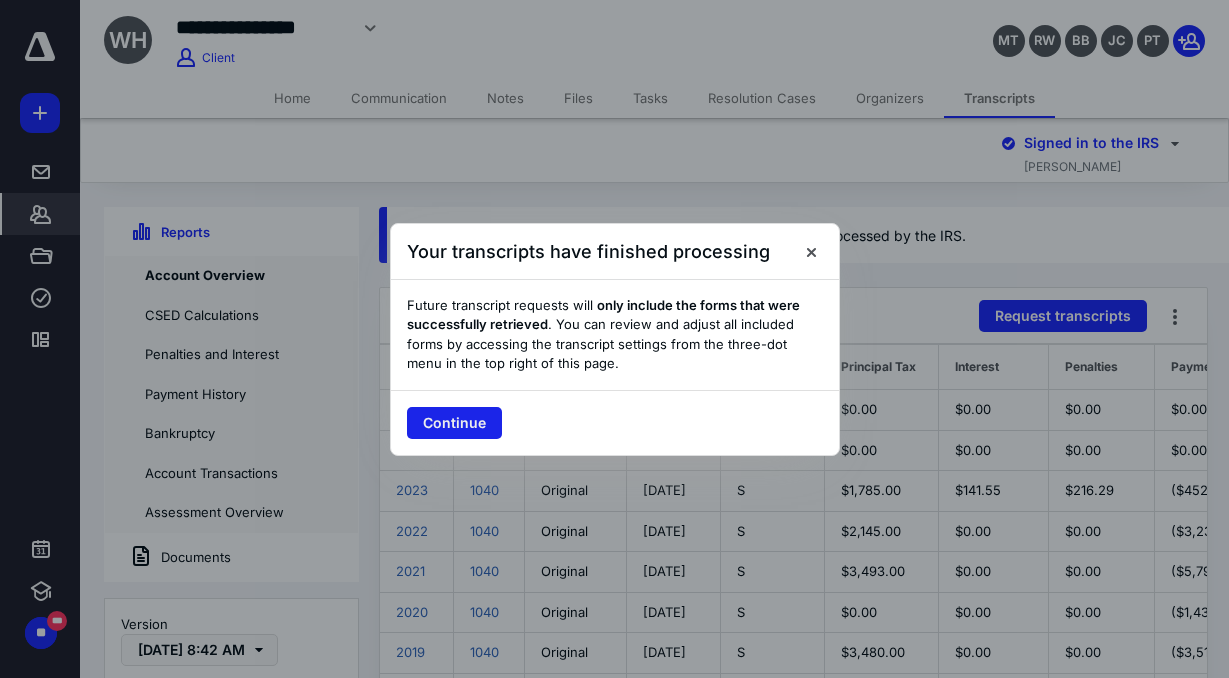 click on "Continue" at bounding box center [454, 423] 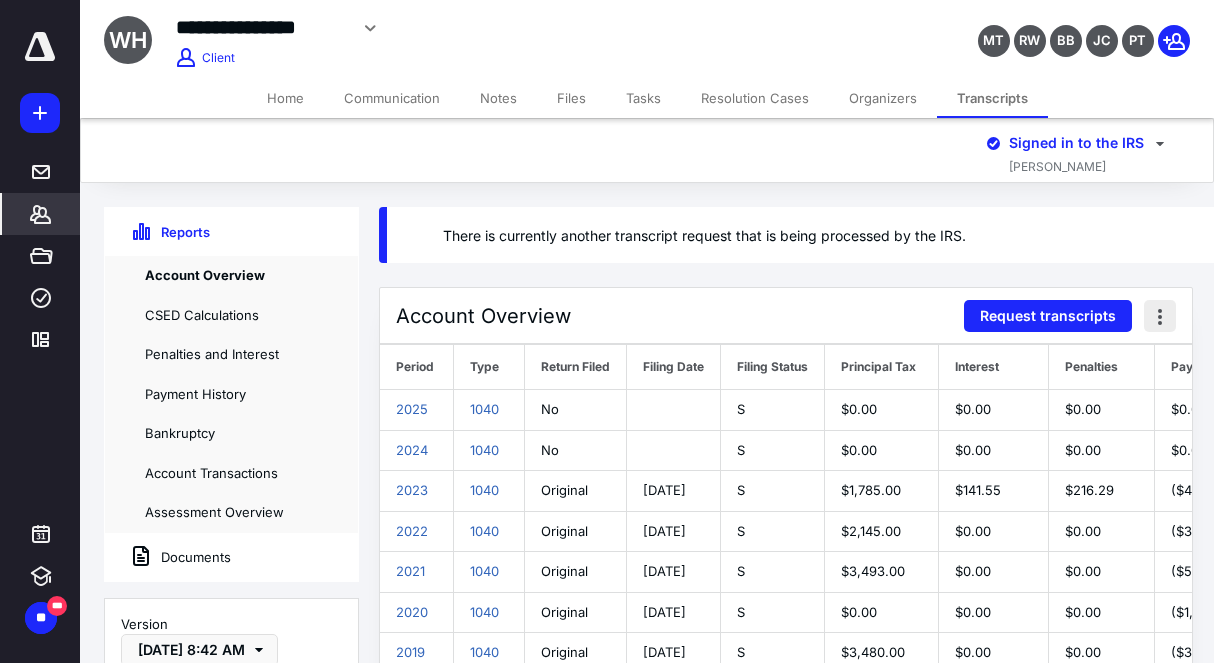 click at bounding box center (1160, 316) 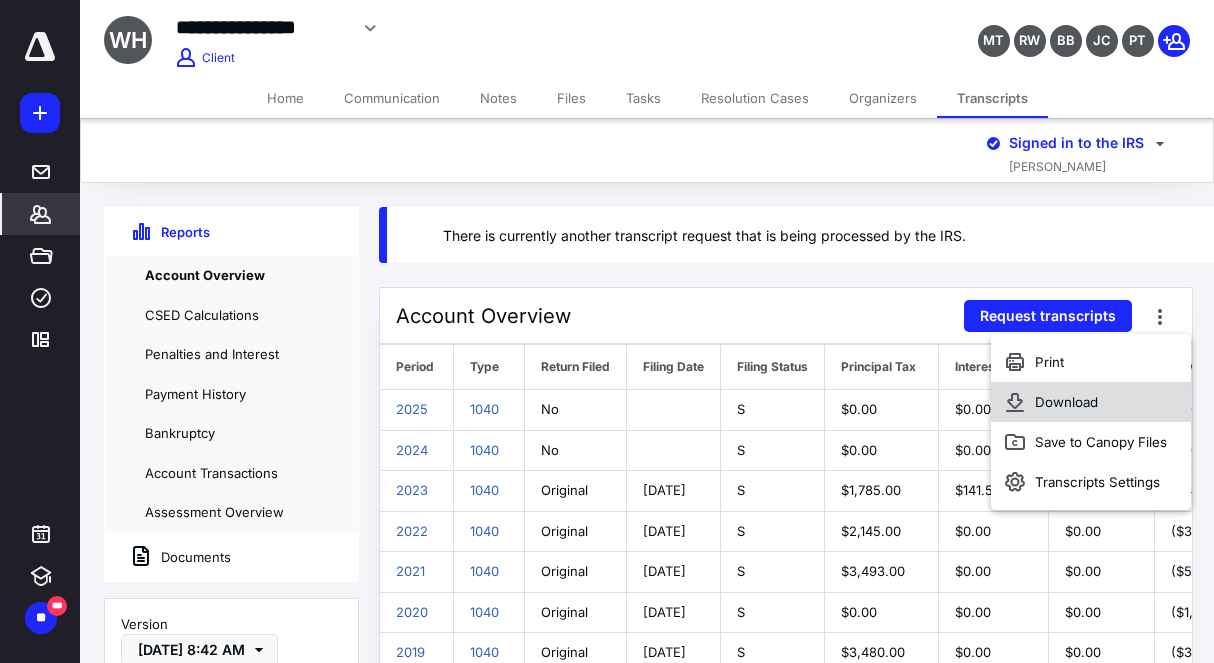 click on "Download" at bounding box center (1091, 402) 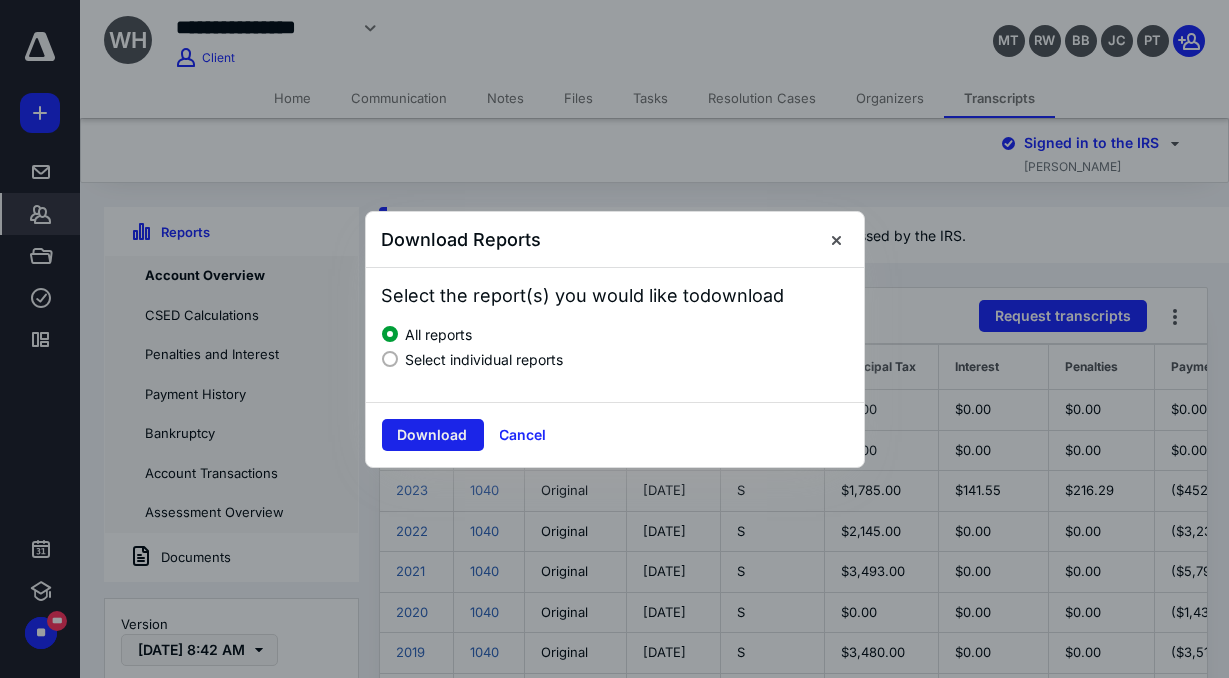 click on "Download" at bounding box center (433, 435) 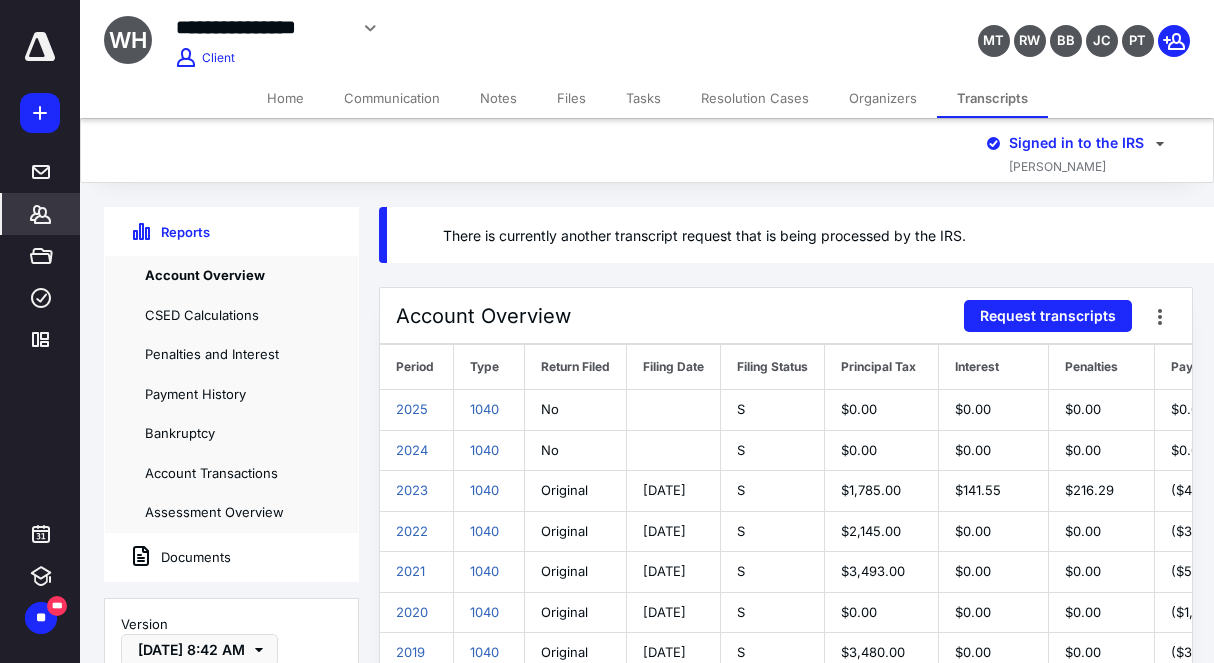 click on "Documents" at bounding box center [168, 557] 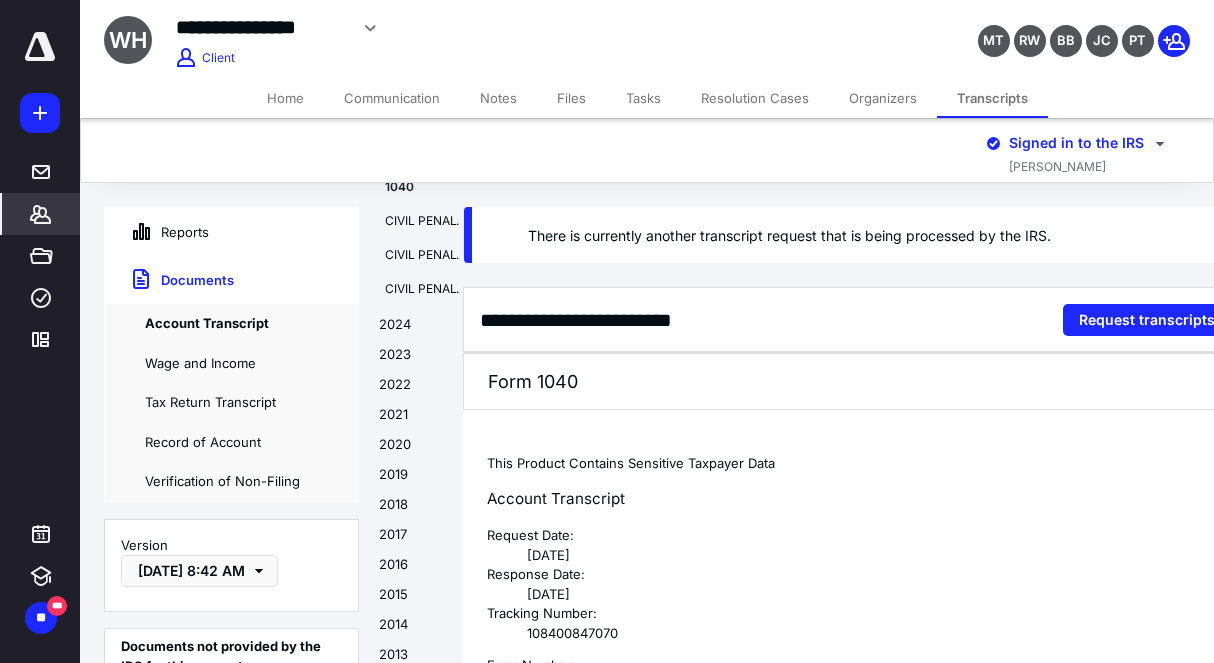 scroll, scrollTop: 0, scrollLeft: 126, axis: horizontal 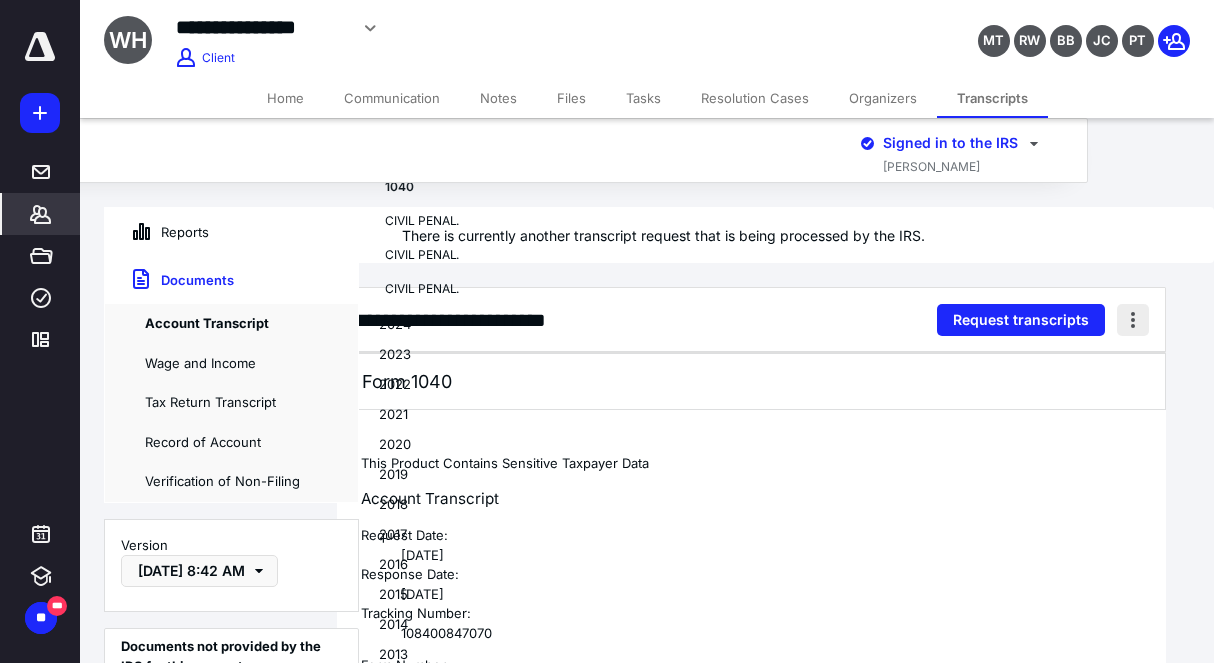 click at bounding box center (1133, 320) 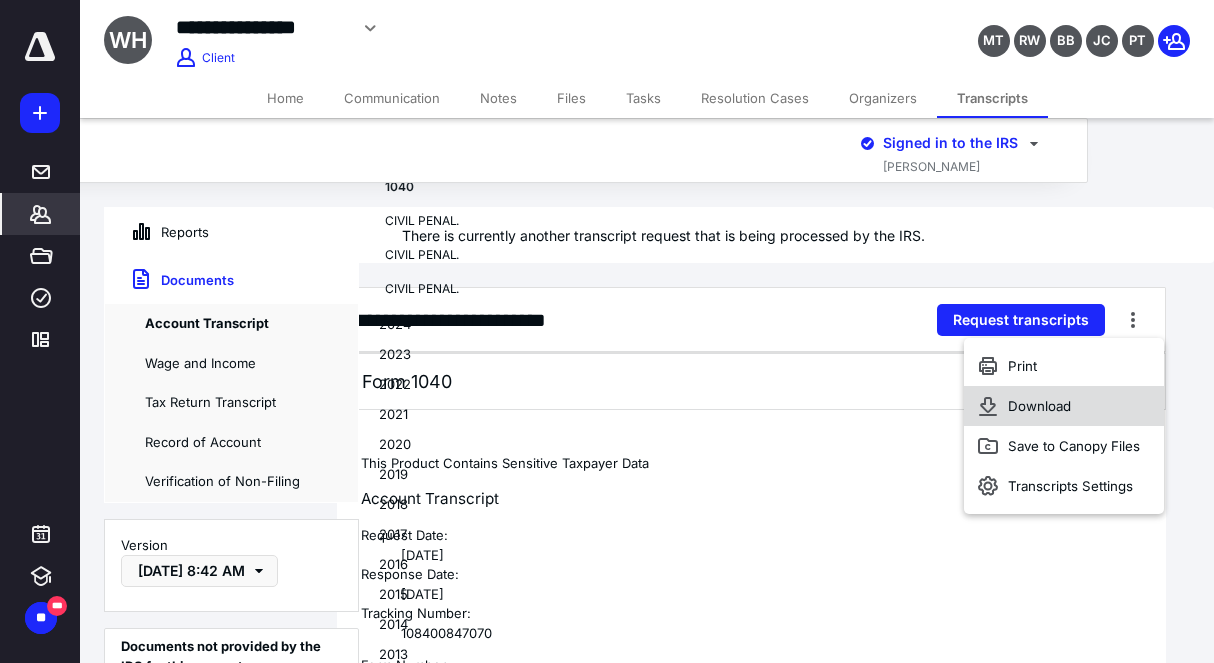 click on "Download" at bounding box center (1064, 406) 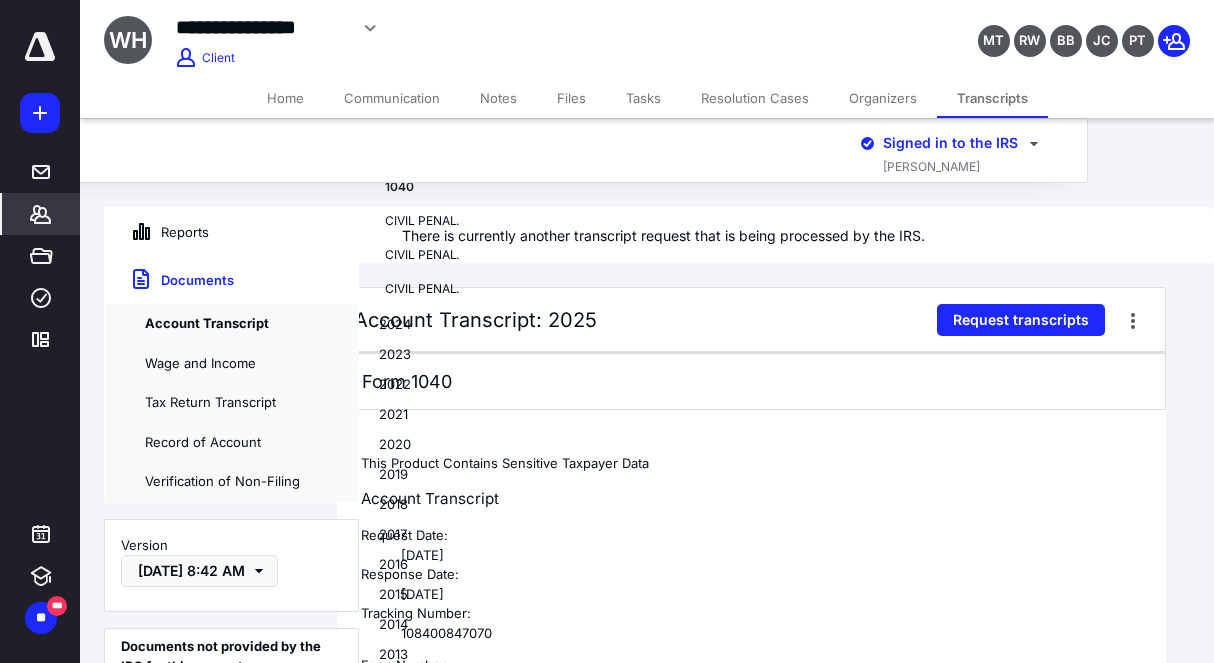scroll, scrollTop: 0, scrollLeft: 111, axis: horizontal 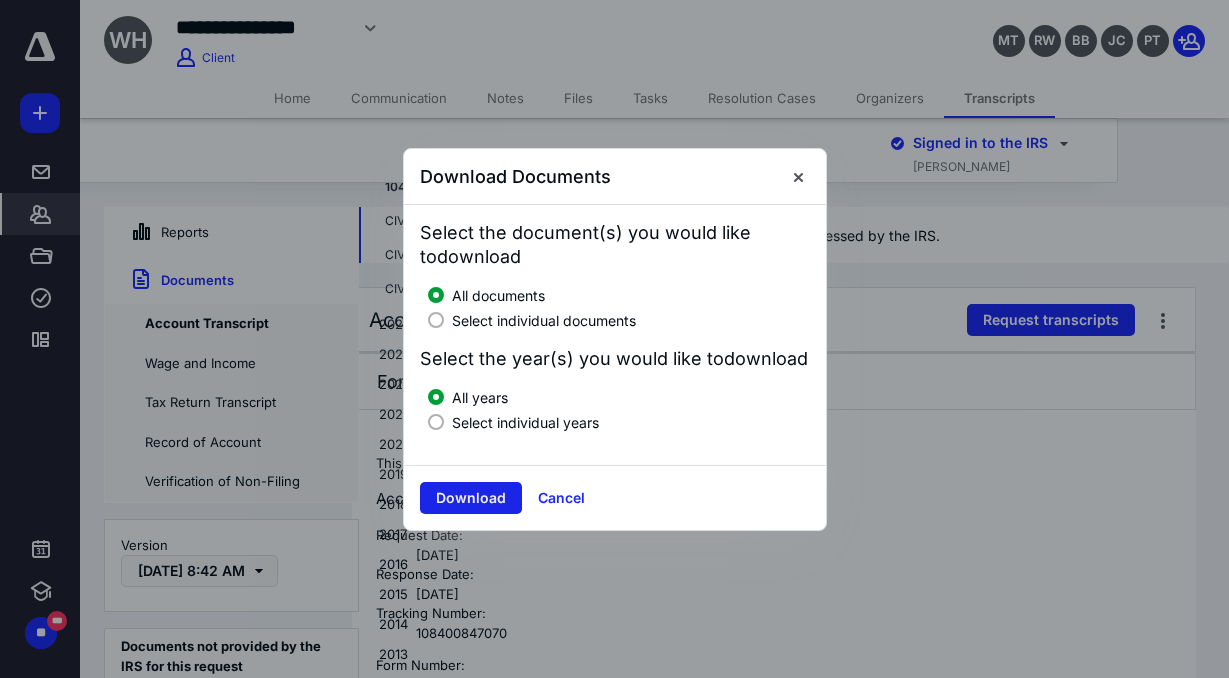 click on "Download" at bounding box center [471, 498] 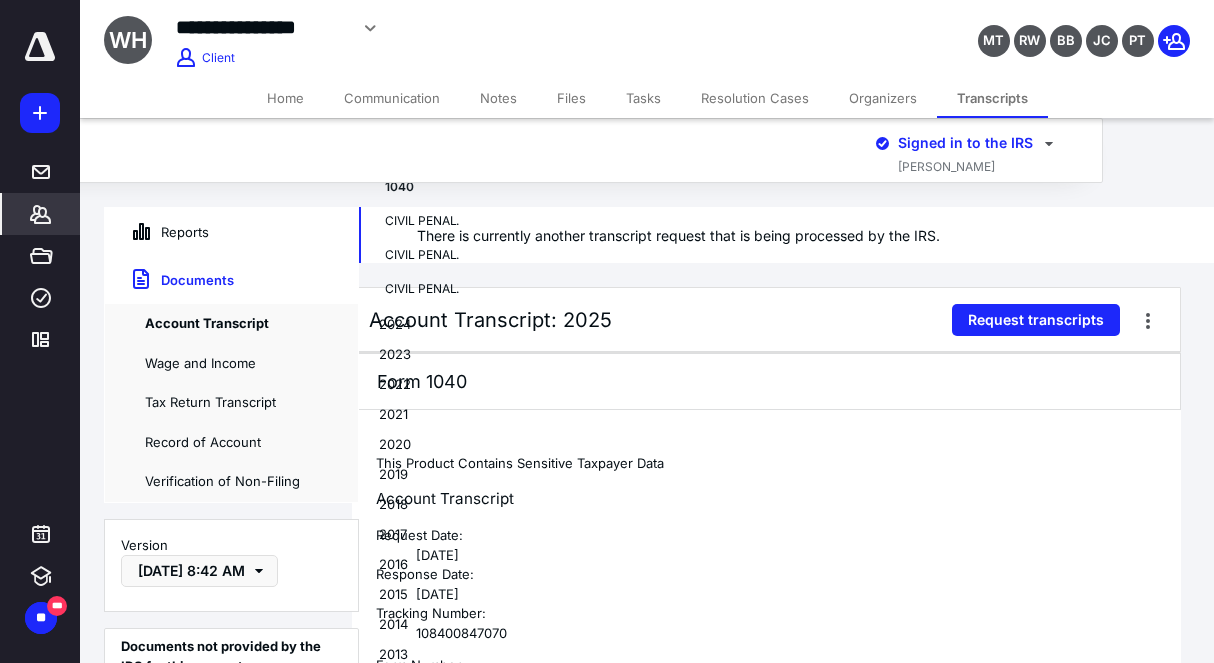 click on "This Product Contains Sensitive Taxpayer Data
Account Transcript
Request Date:
[DATE]
Response Date:
[DATE]
Tracking Number:
108400847070
Form Number:
1040
Report for Tax Period Ending:
[DATE]
Taxpayer Identification Number:
XXX-XX-3992
WAD L HUDS
PO BOX
POWER OF ATTORNEY/TAX INFORMATION AUTHORIZATION (POA/TIA) ON FILE
--- Any minus sign shown below signifies a credit amount ---
Account balance:
$0.00" at bounding box center (766, 975) 